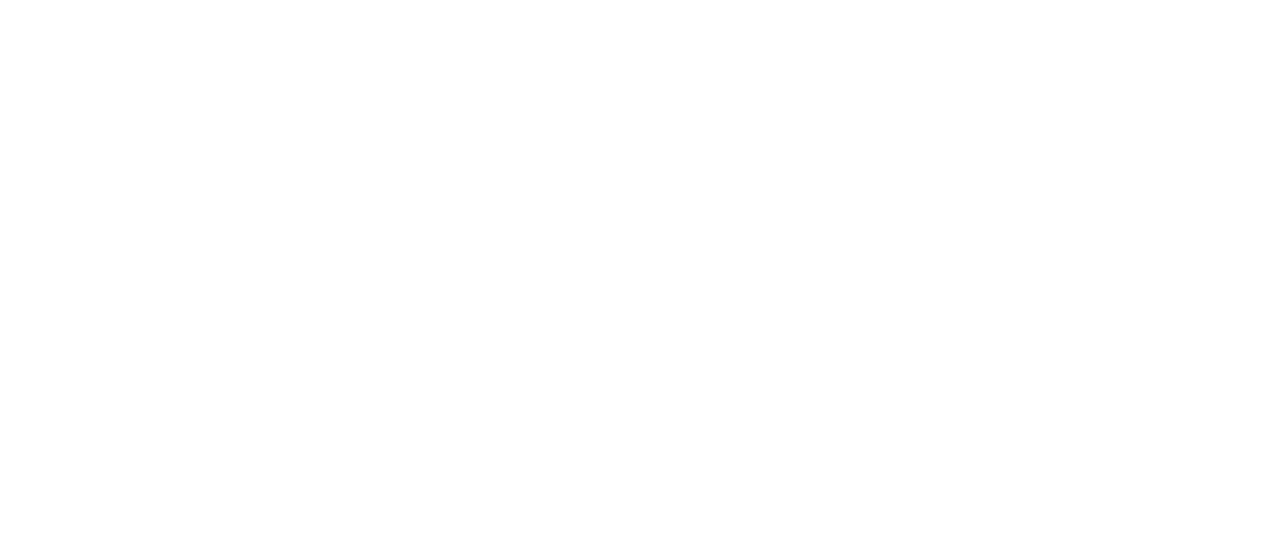 scroll, scrollTop: 0, scrollLeft: 0, axis: both 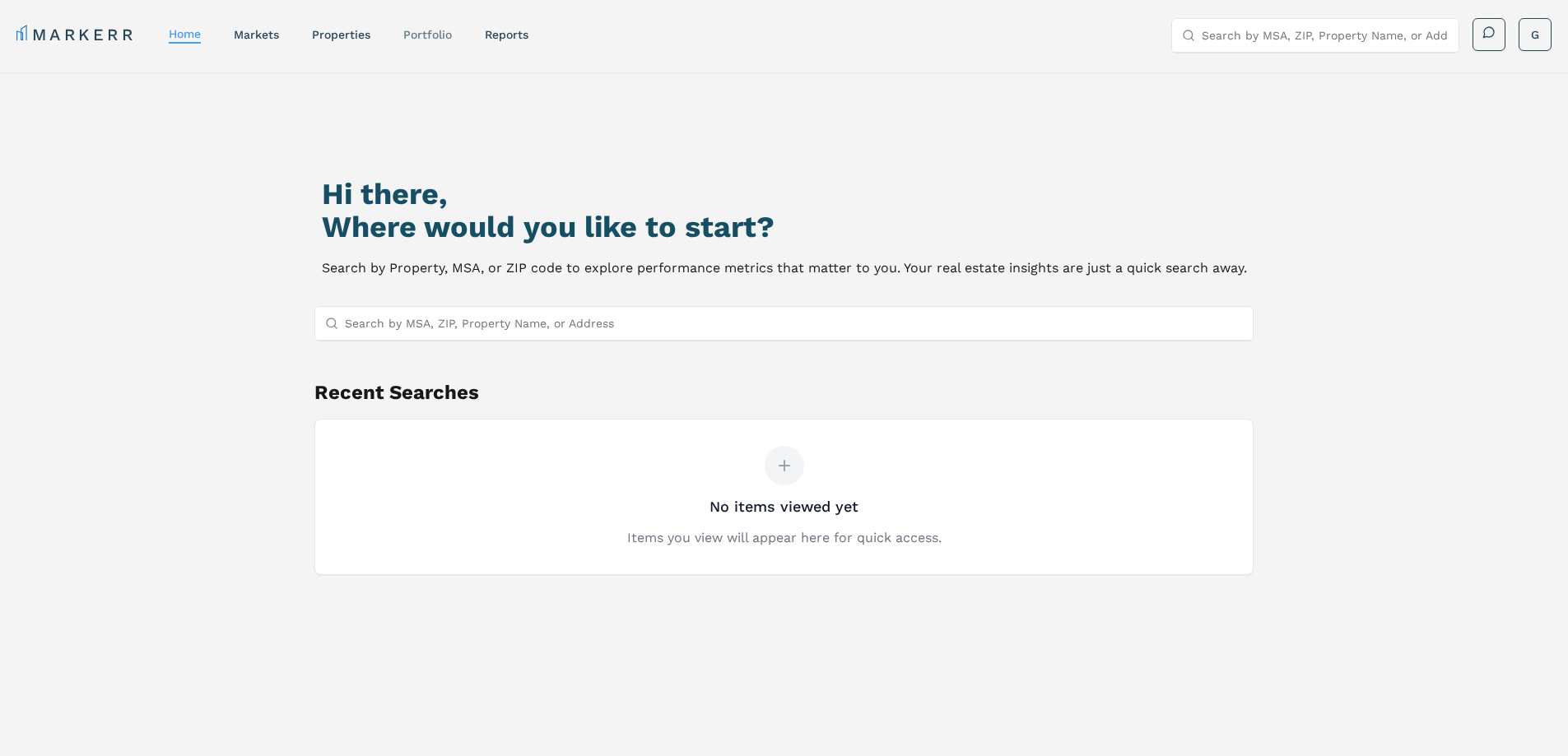 click on "Portfolio" at bounding box center [427, 35] 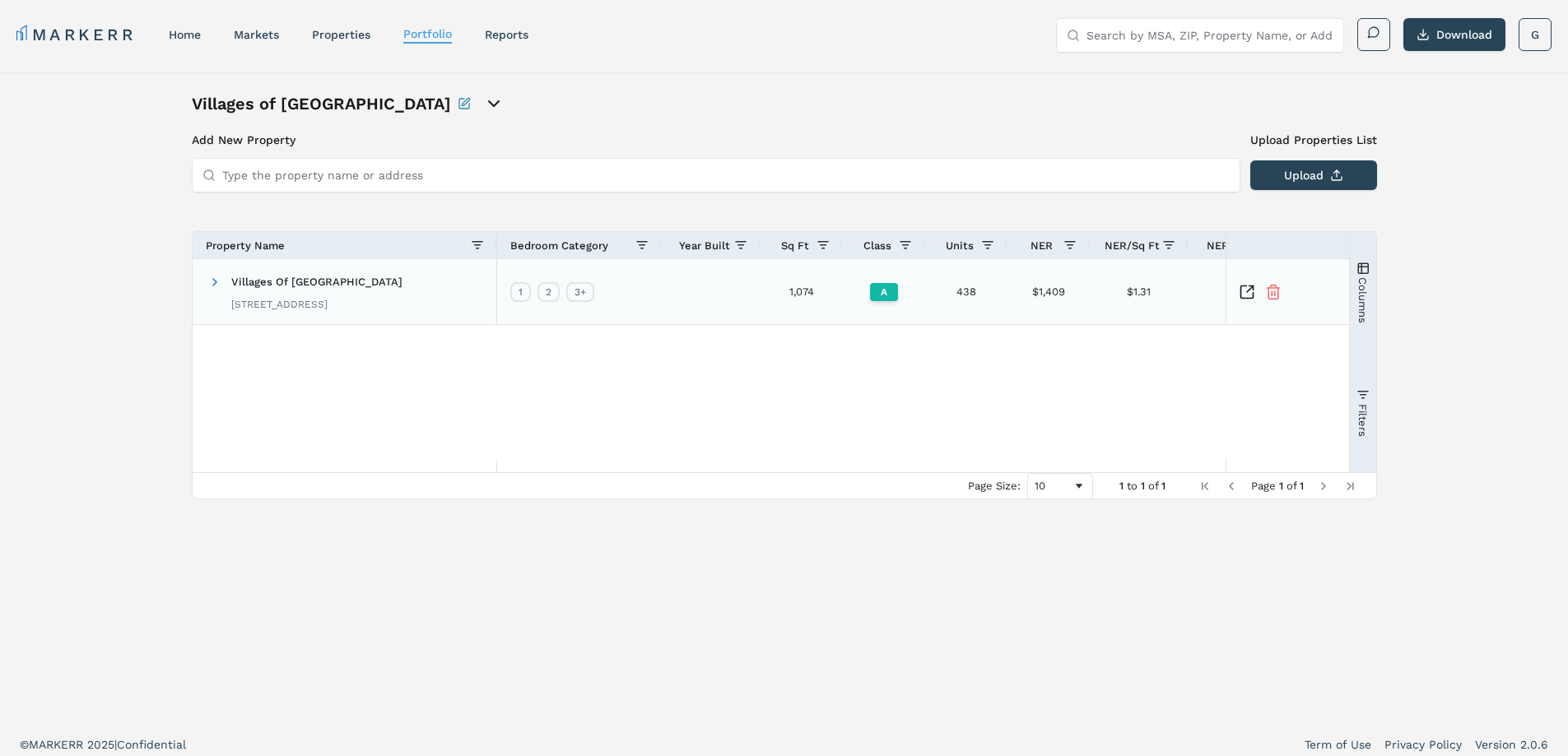 click 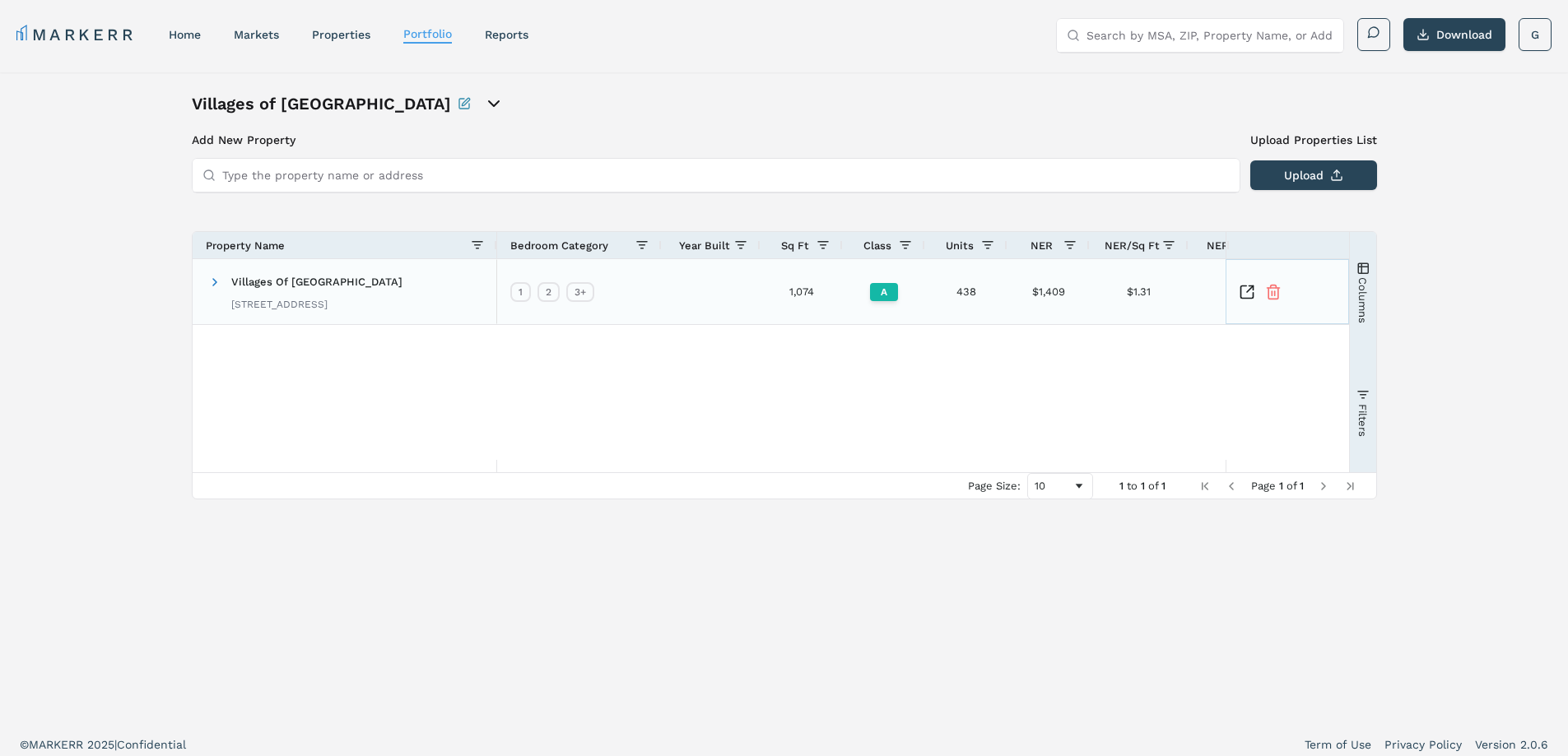 click 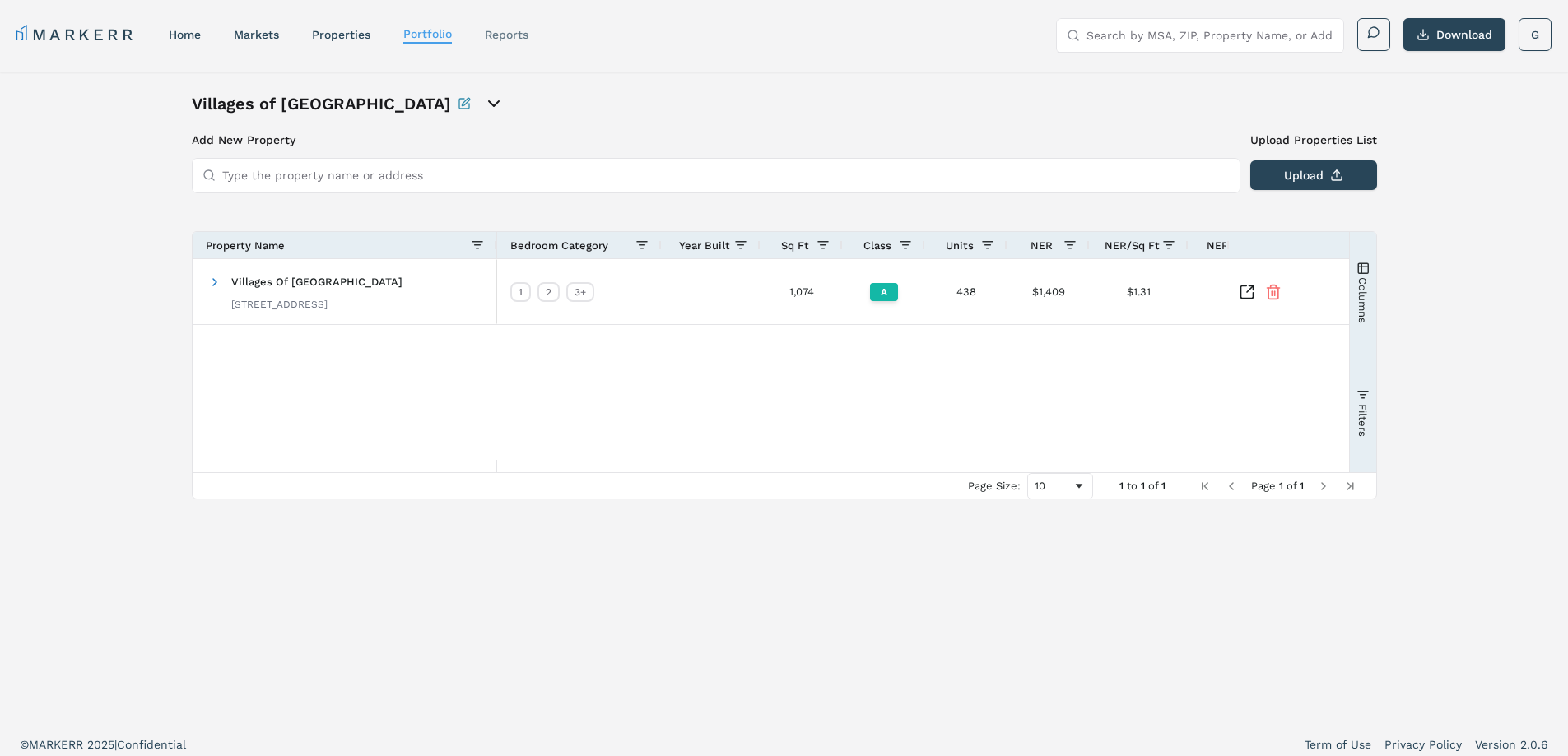 click on "reports" at bounding box center (506, 35) 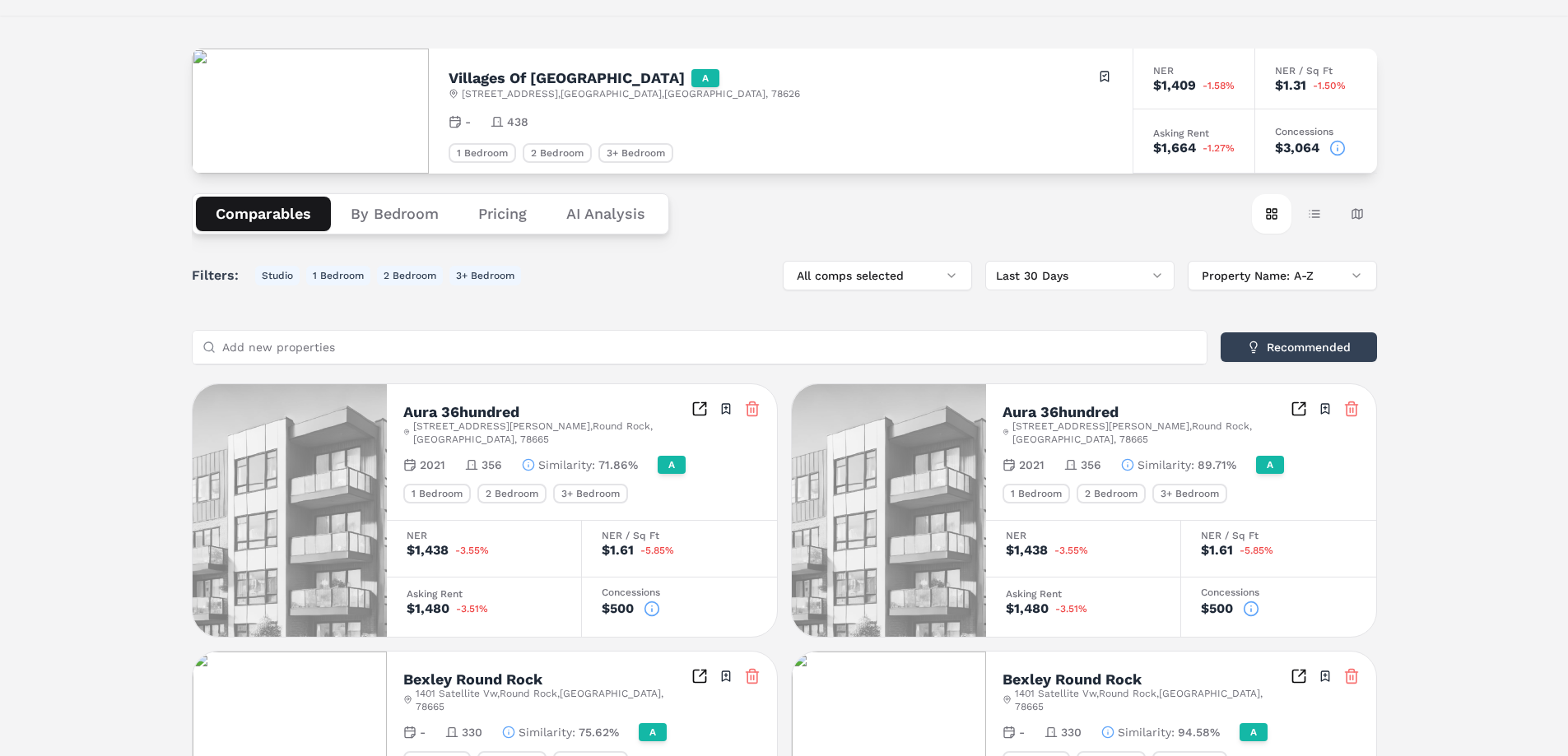 scroll, scrollTop: 0, scrollLeft: 0, axis: both 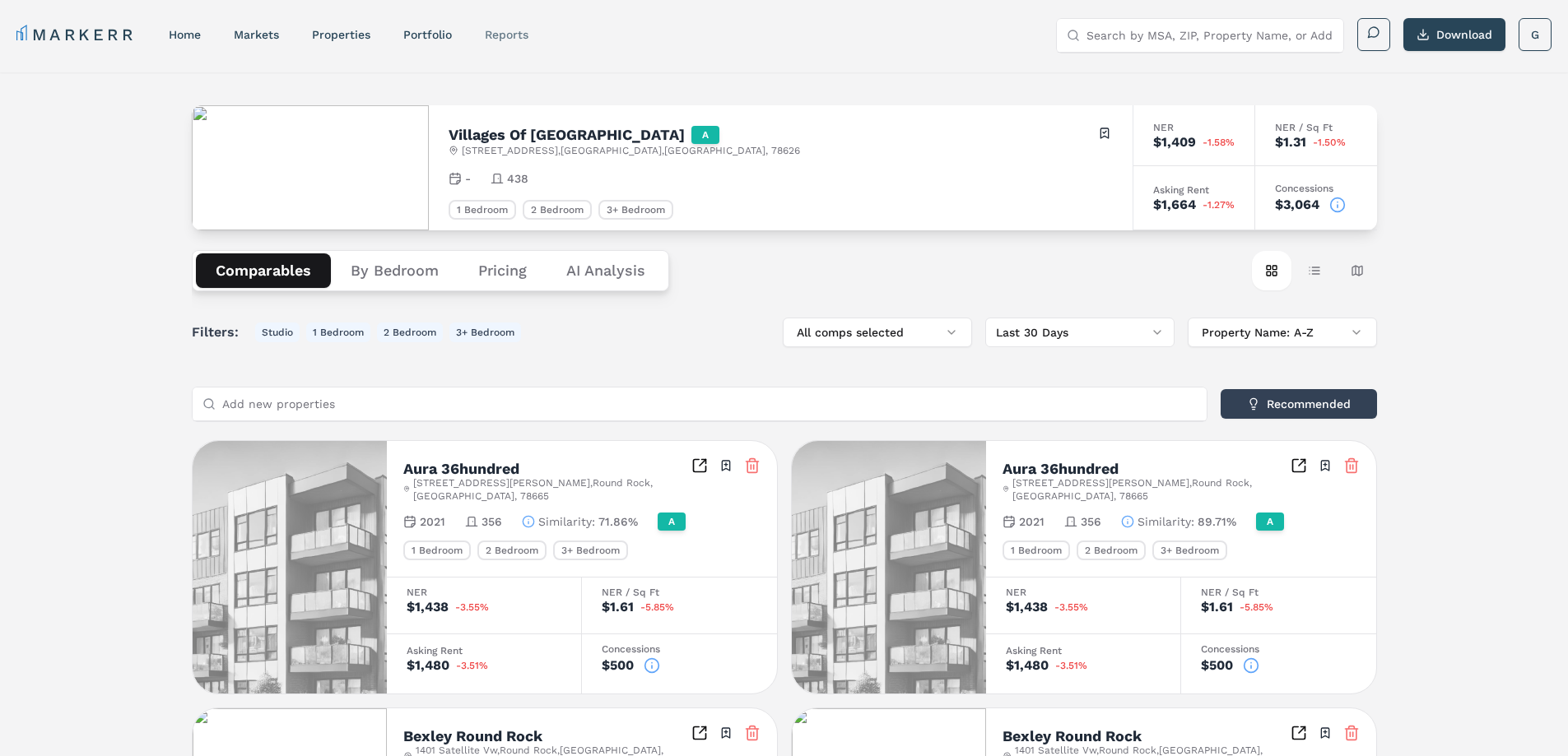 click on "reports" at bounding box center [506, 35] 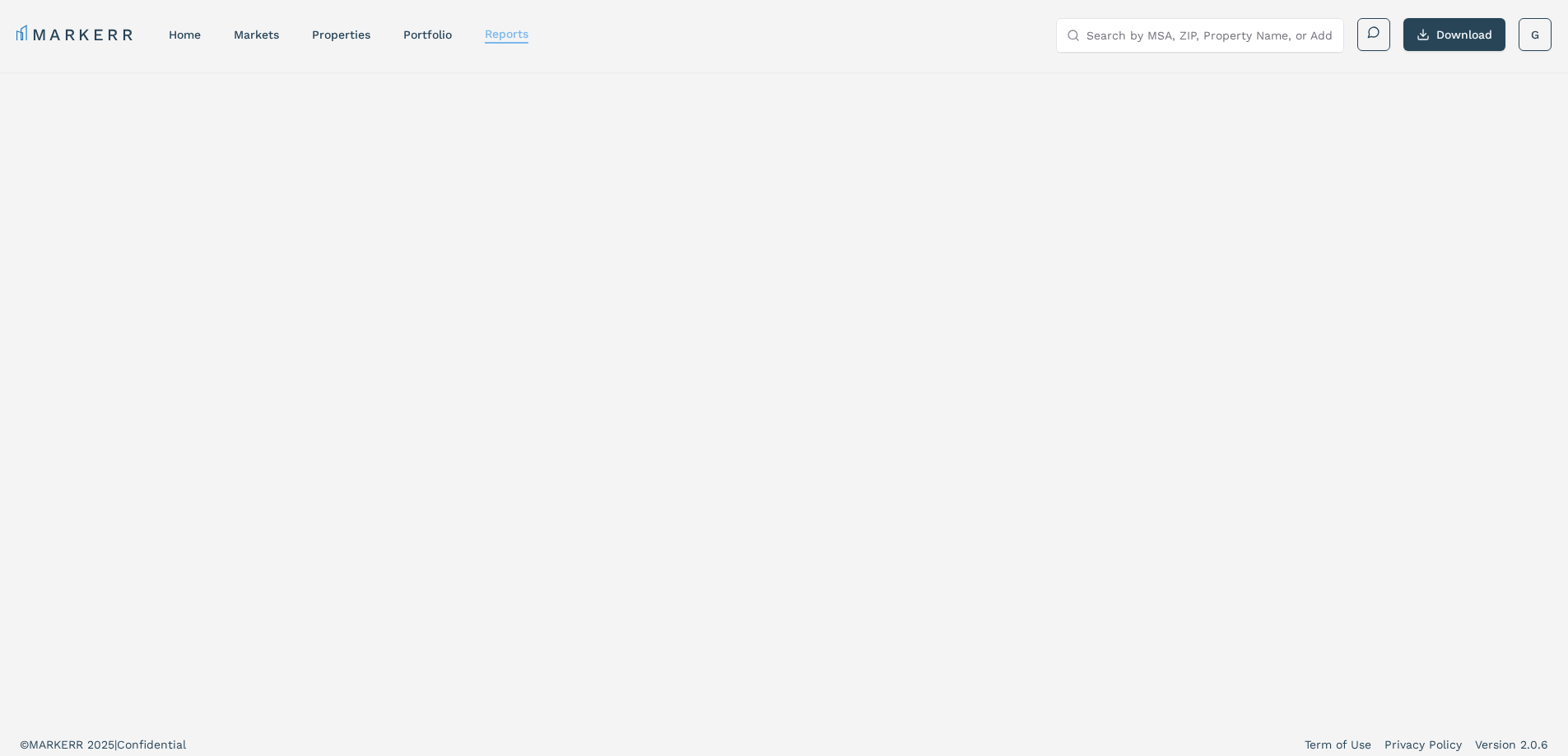 select on "-release_date" 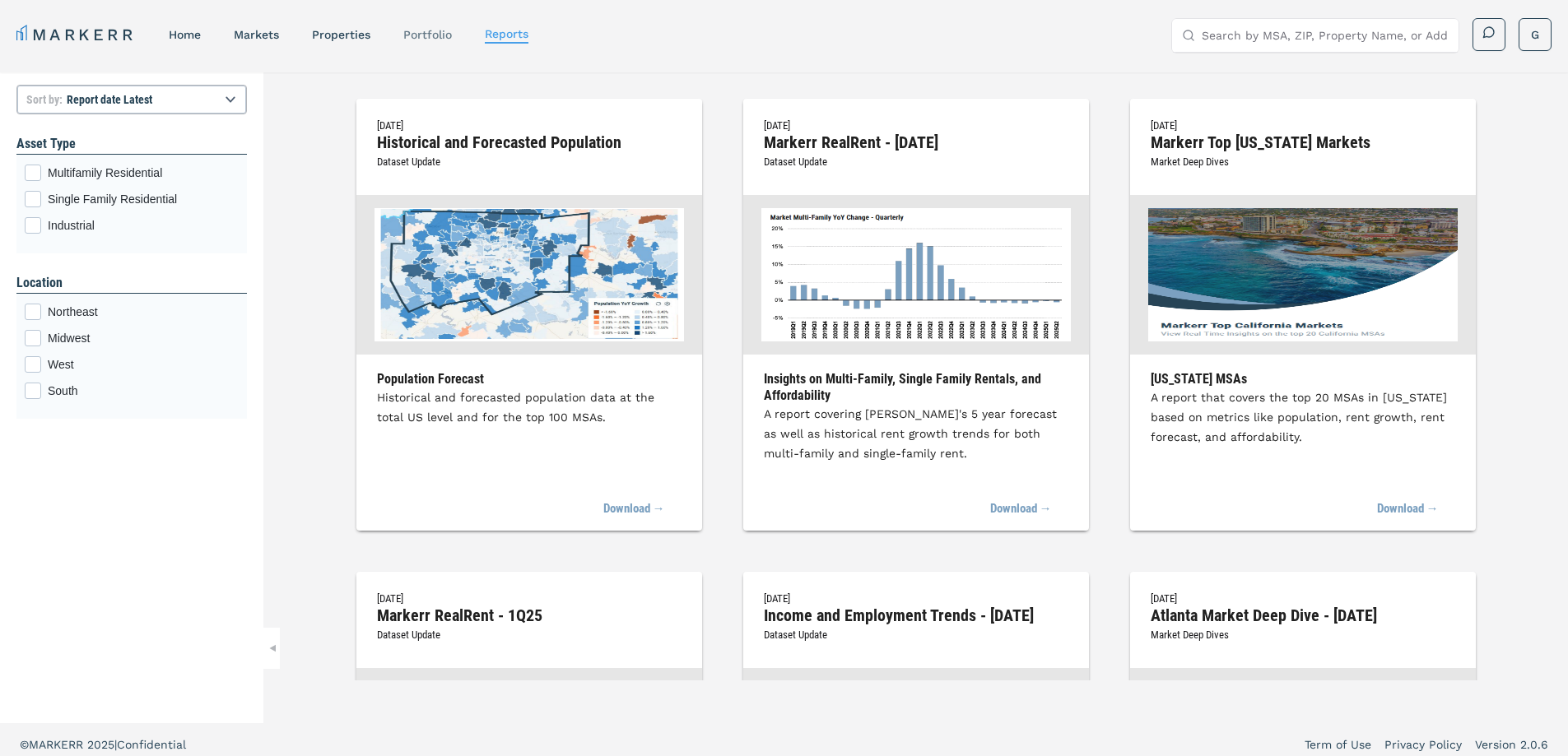 click on "Portfolio" at bounding box center [427, 35] 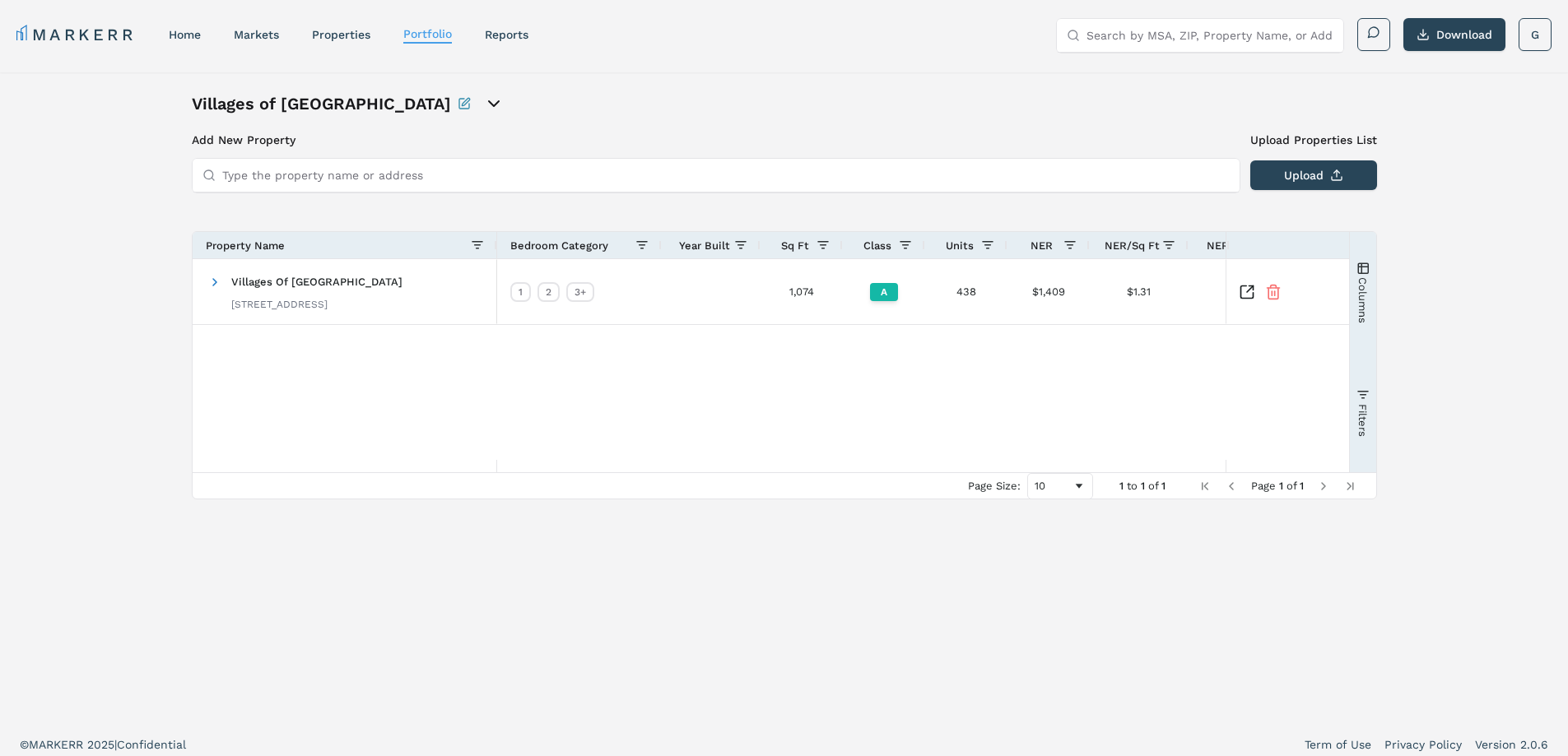 scroll, scrollTop: 0, scrollLeft: 100, axis: horizontal 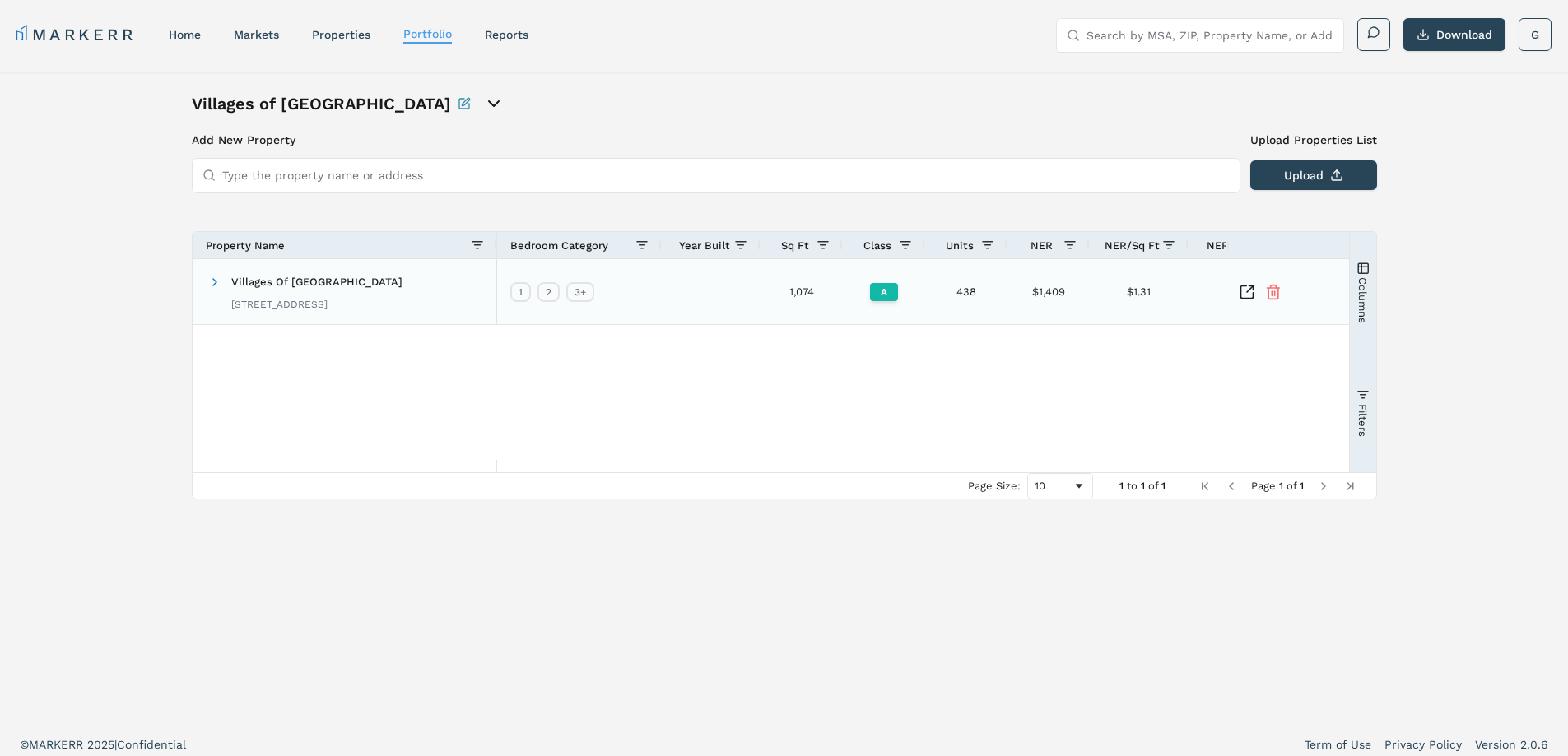 click on "Villages Of [GEOGRAPHIC_DATA]" at bounding box center [317, 281] 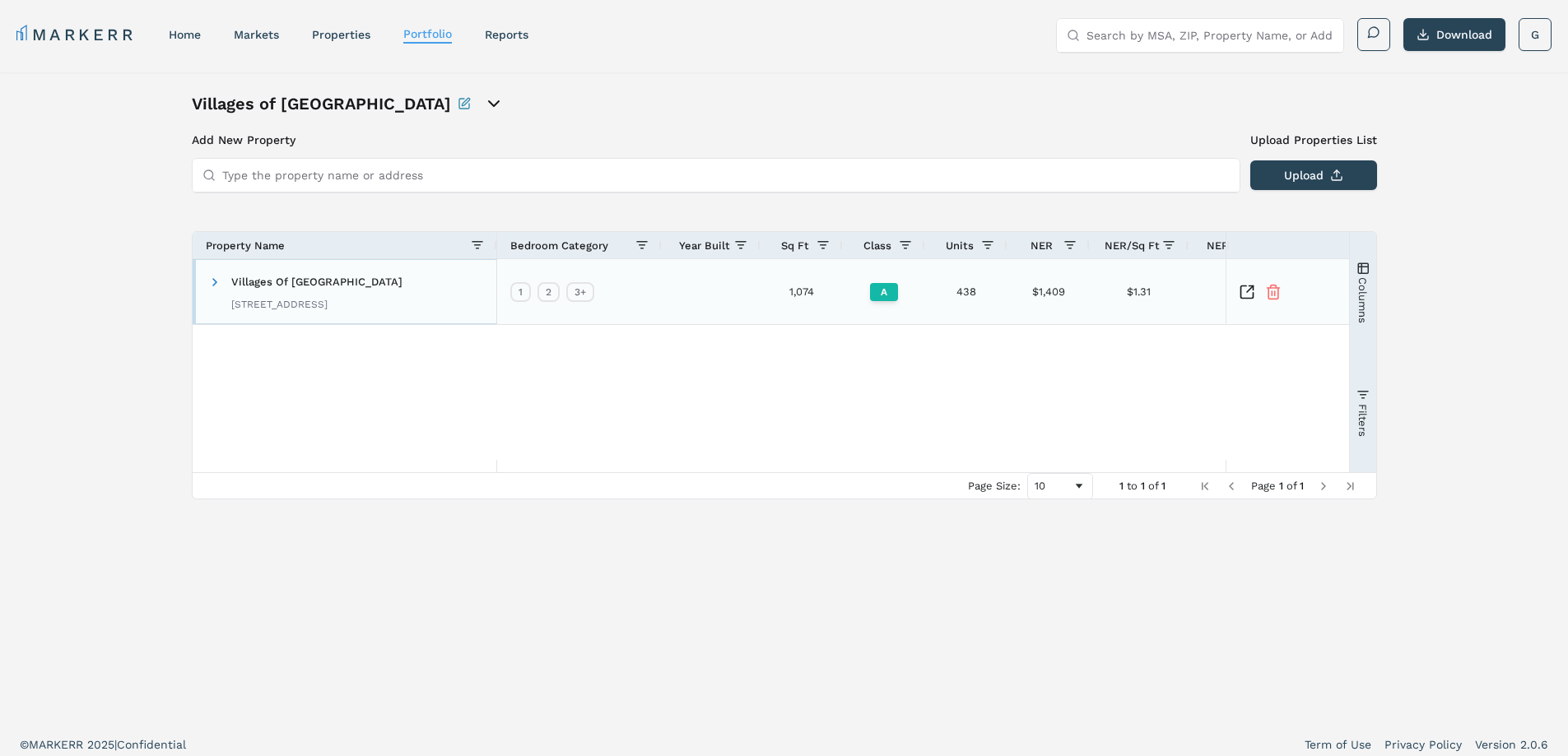 click on "Villages Of [GEOGRAPHIC_DATA]" at bounding box center [317, 281] 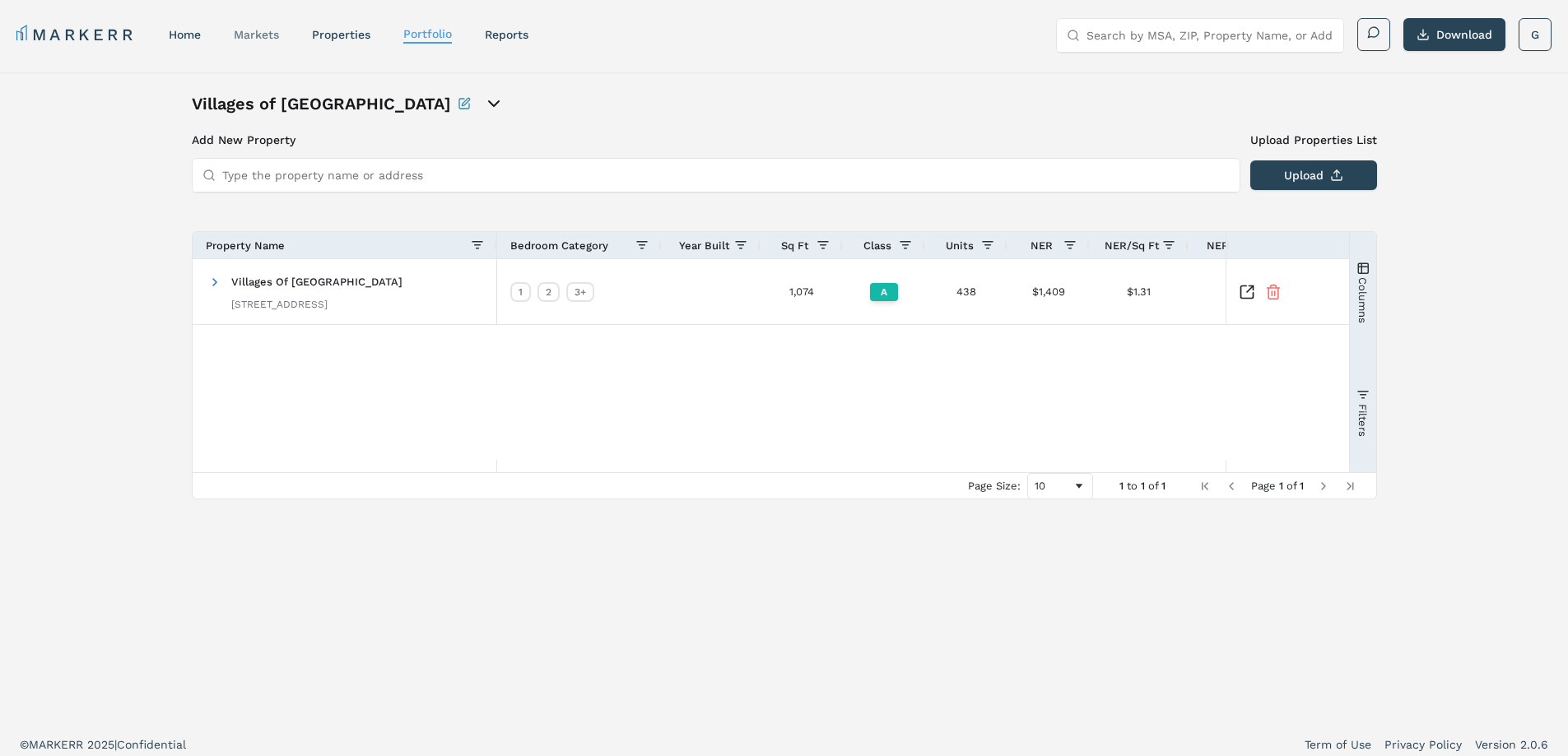click on "markets" at bounding box center (256, 35) 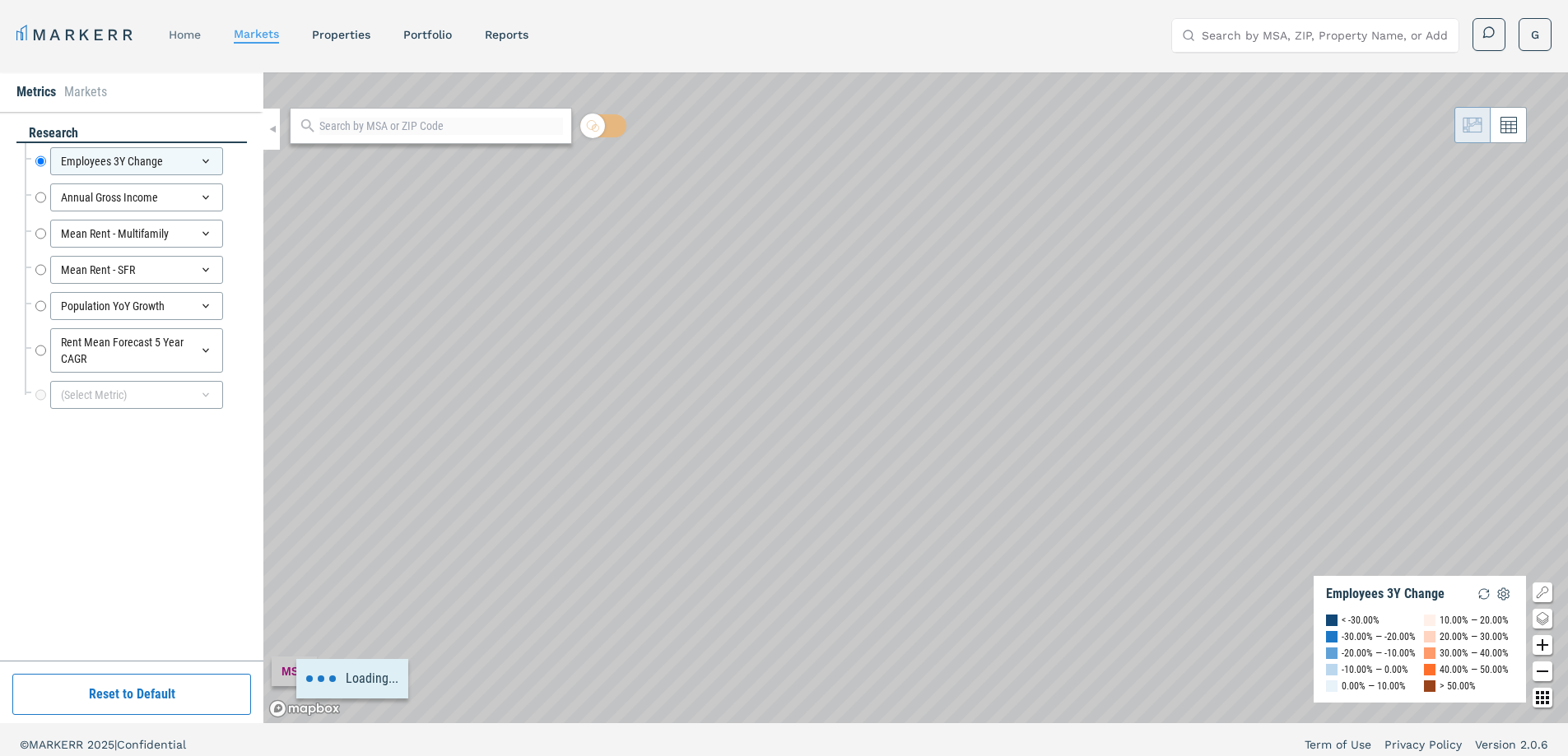 click on "home" at bounding box center [184, 35] 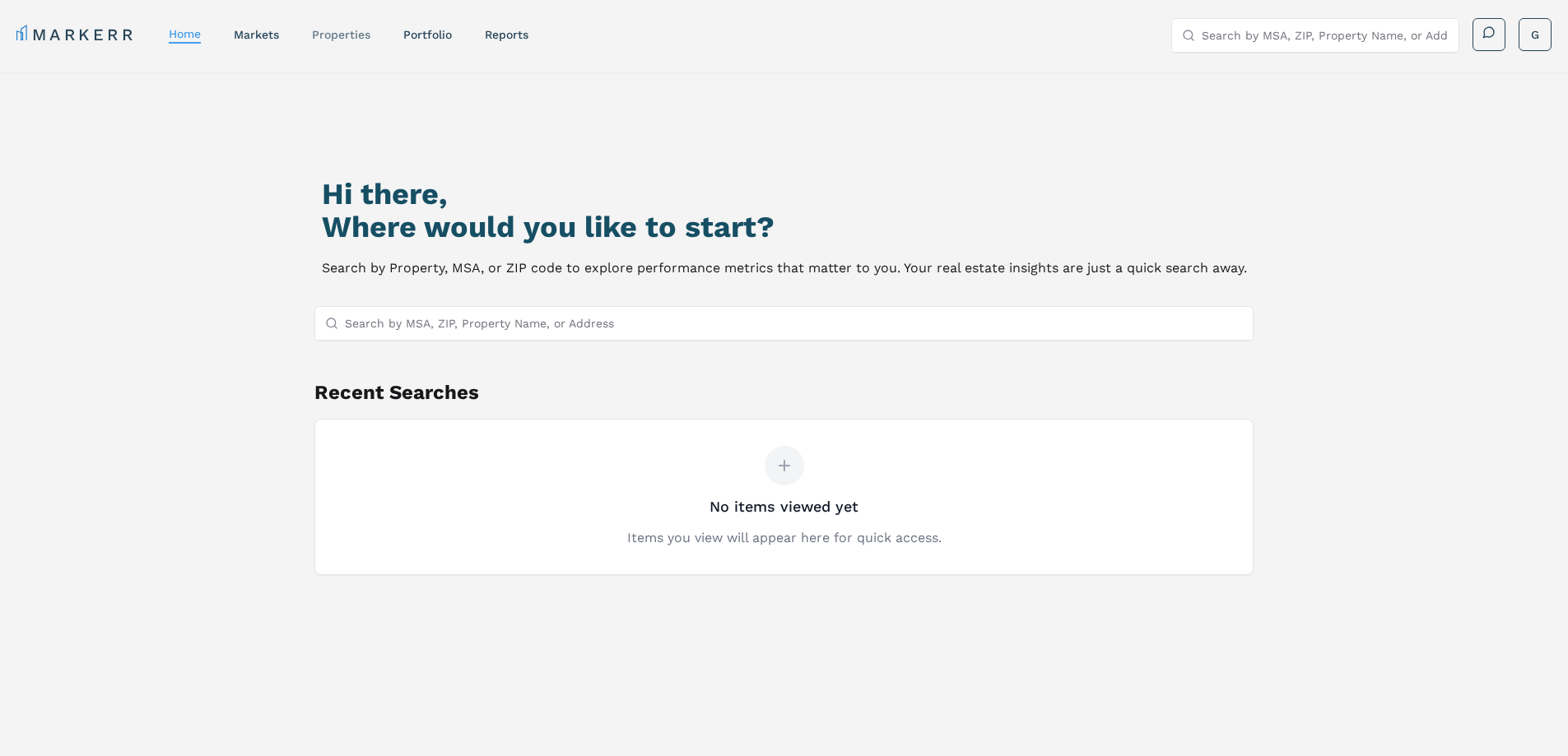 click on "properties" at bounding box center [341, 35] 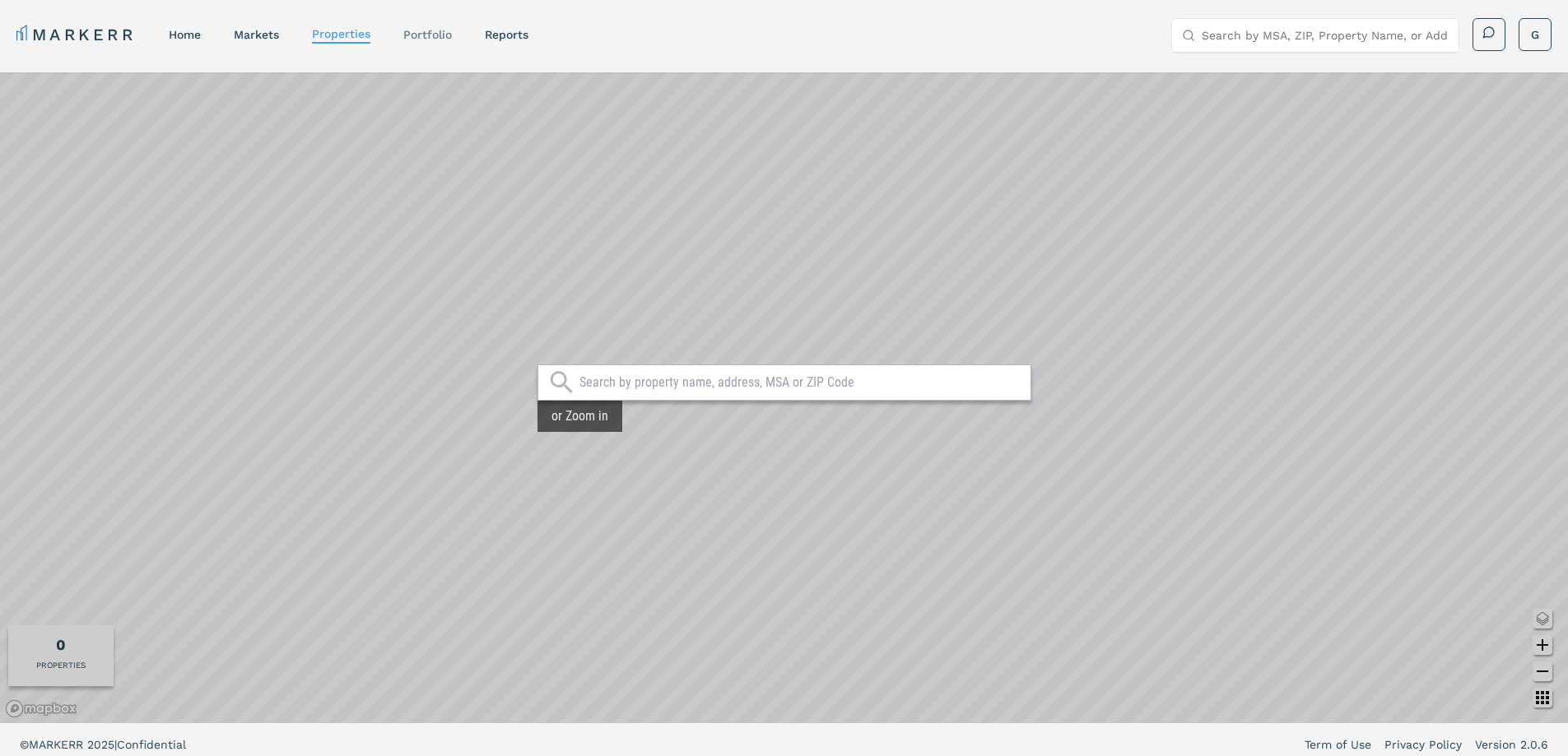 click on "Portfolio" at bounding box center (427, 35) 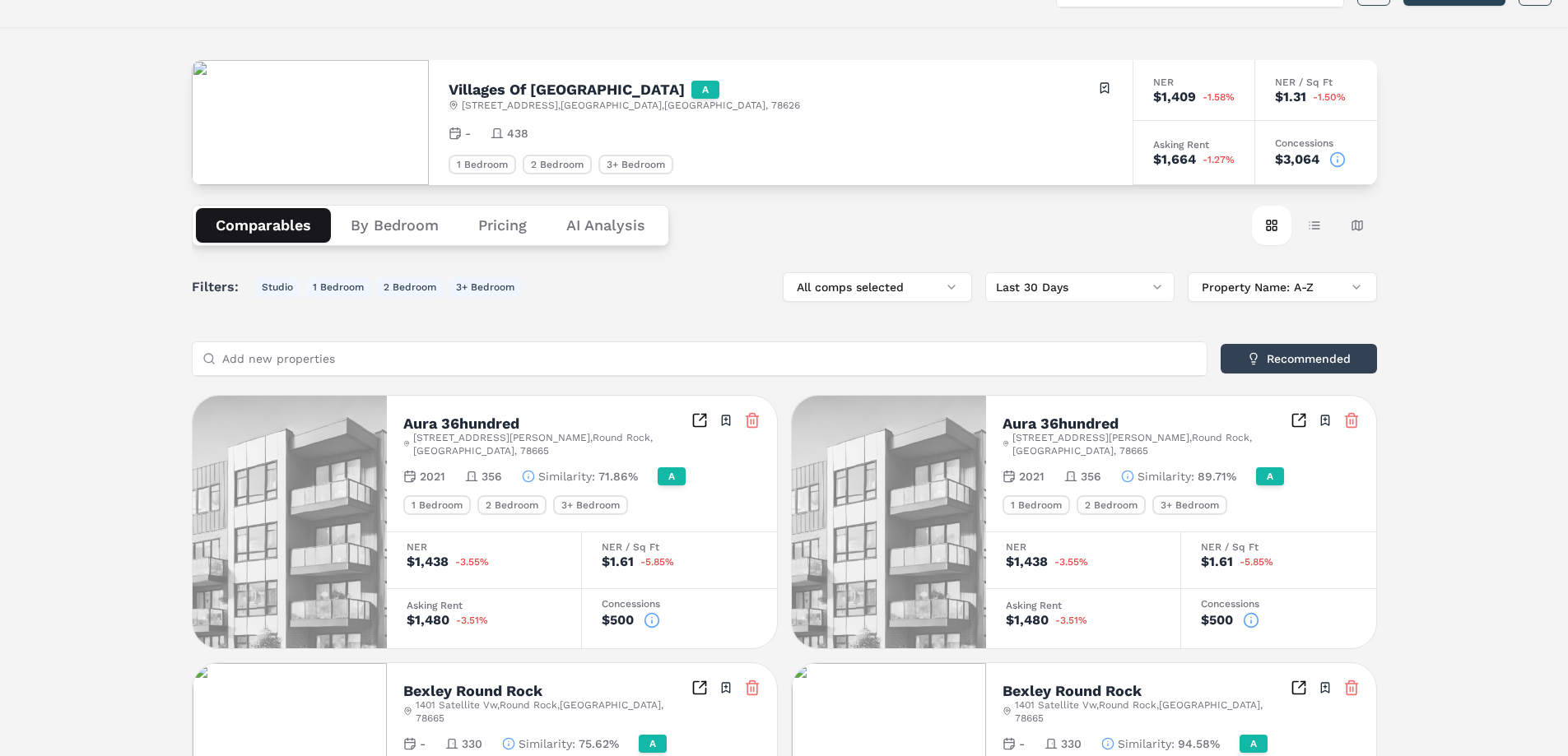 scroll, scrollTop: 82, scrollLeft: 0, axis: vertical 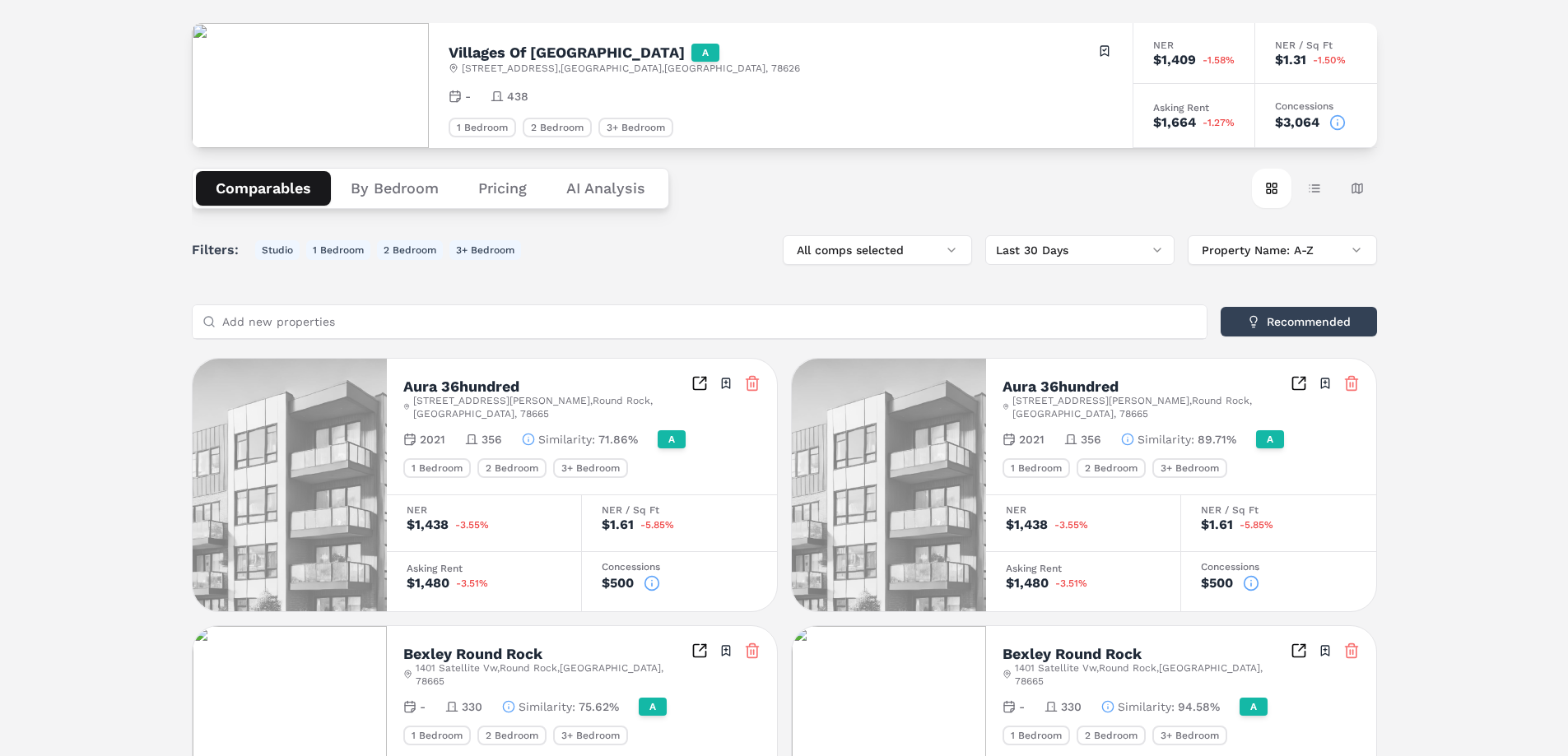 click on "Villages Of Georgetown A 1400 Westinghouse Rd ,  Georgetown ,  TX ,   78626 Toggle portfolio menu - 438 1 Bedroom 2 Bedroom 3+ Bedroom NER $1,409 -1.58% NER / Sq Ft $1.31 -1.50% Asking Rent $1,664 -1.27% Concessions $3,064 Comparables By Bedroom Pricing AI Analysis Card view Table view Map view Filters: Studio 1 Bedroom 2 Bedroom 3+ Bedroom All comps selected Last 30 Days Property Name: A-Z Add new properties Recommended Aura 36hundred 3600 N A W Grimes Blvd ,  Round Rock ,  TX ,   78665 Toggle portfolio menu 2021 356 Similarity : 71.86% A 1 Bedroom 2 Bedroom 3+ Bedroom NER $1,438 -3.55% NER / Sq Ft $1.61 -5.85% Asking Rent $1,480 -3.51% Concessions $500 Aura 36hundred 3600 N A W Grimes Blvd ,  Round Rock ,  TX ,   78665 Toggle portfolio menu 2021 356 Similarity : 89.71% A 1 Bedroom 2 Bedroom 3+ Bedroom NER $1,438 -3.55% NER / Sq Ft $1.61 -5.85% Asking Rent $1,480 -3.51% Concessions $500 Bexley Round Rock 1401 Satellite Vw ,  Round Rock ,  TX ,   78665 Toggle portfolio menu - 330 Similarity : 75.62% A NER $0" at bounding box center [784, 979] 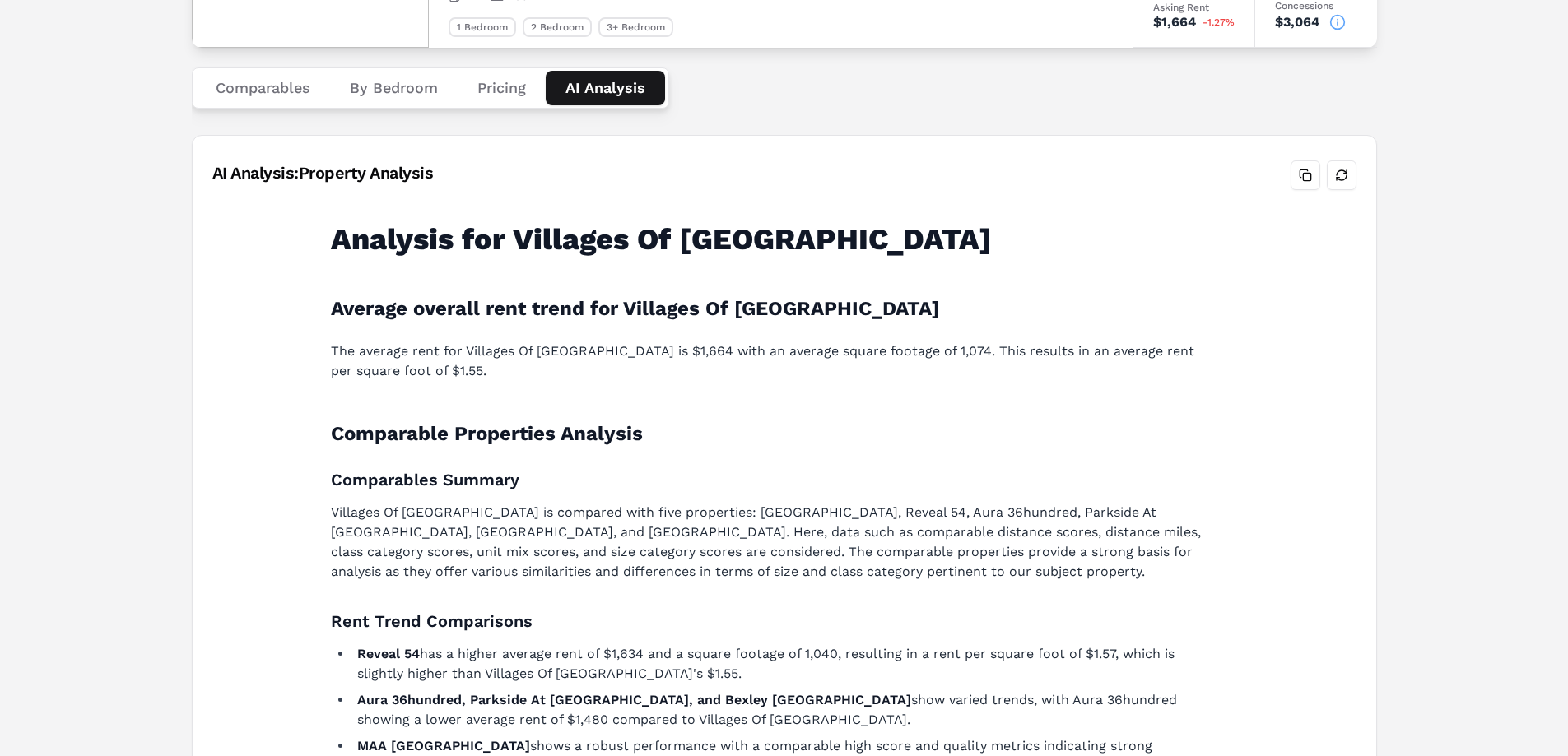 scroll, scrollTop: 0, scrollLeft: 0, axis: both 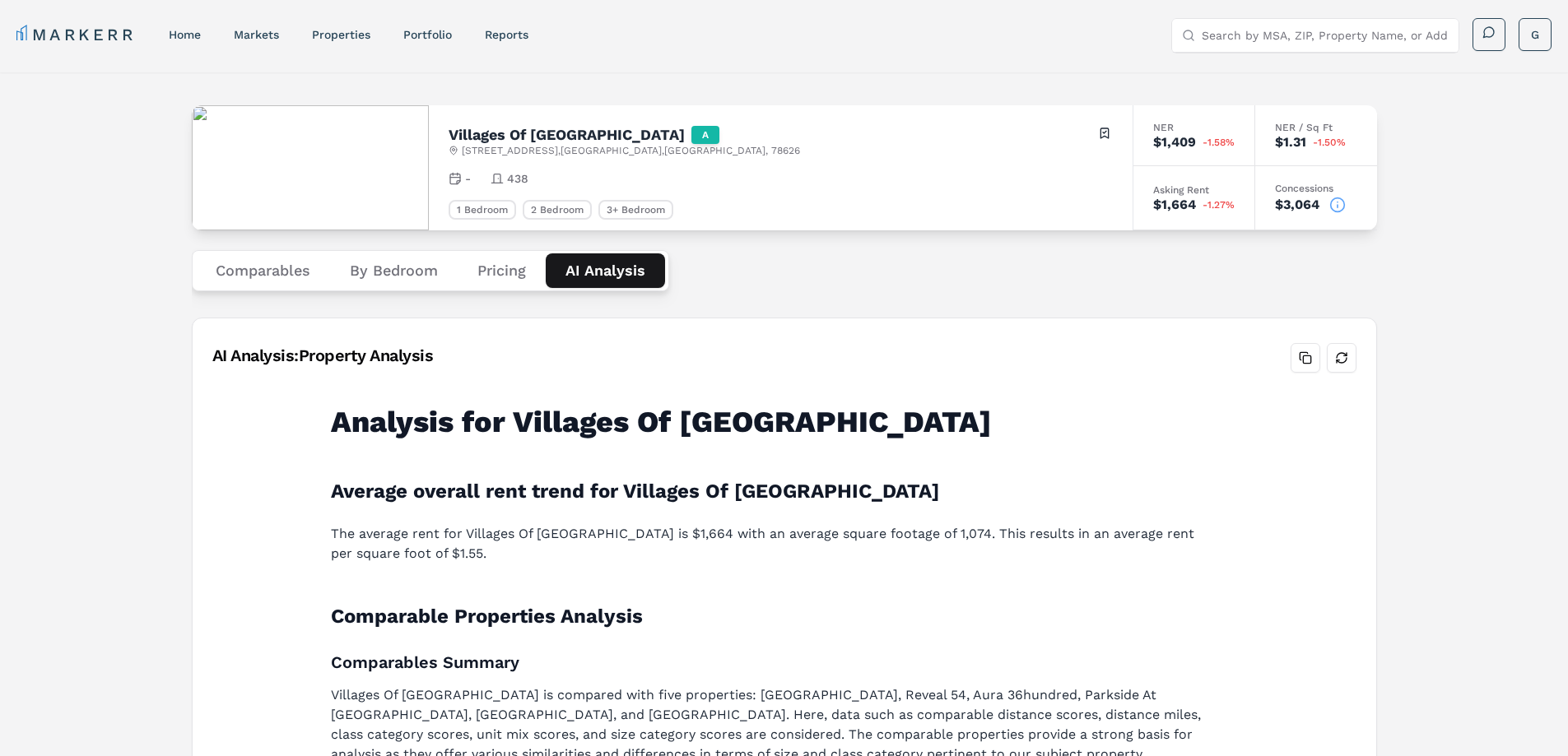 click on "Pricing" at bounding box center [501, 271] 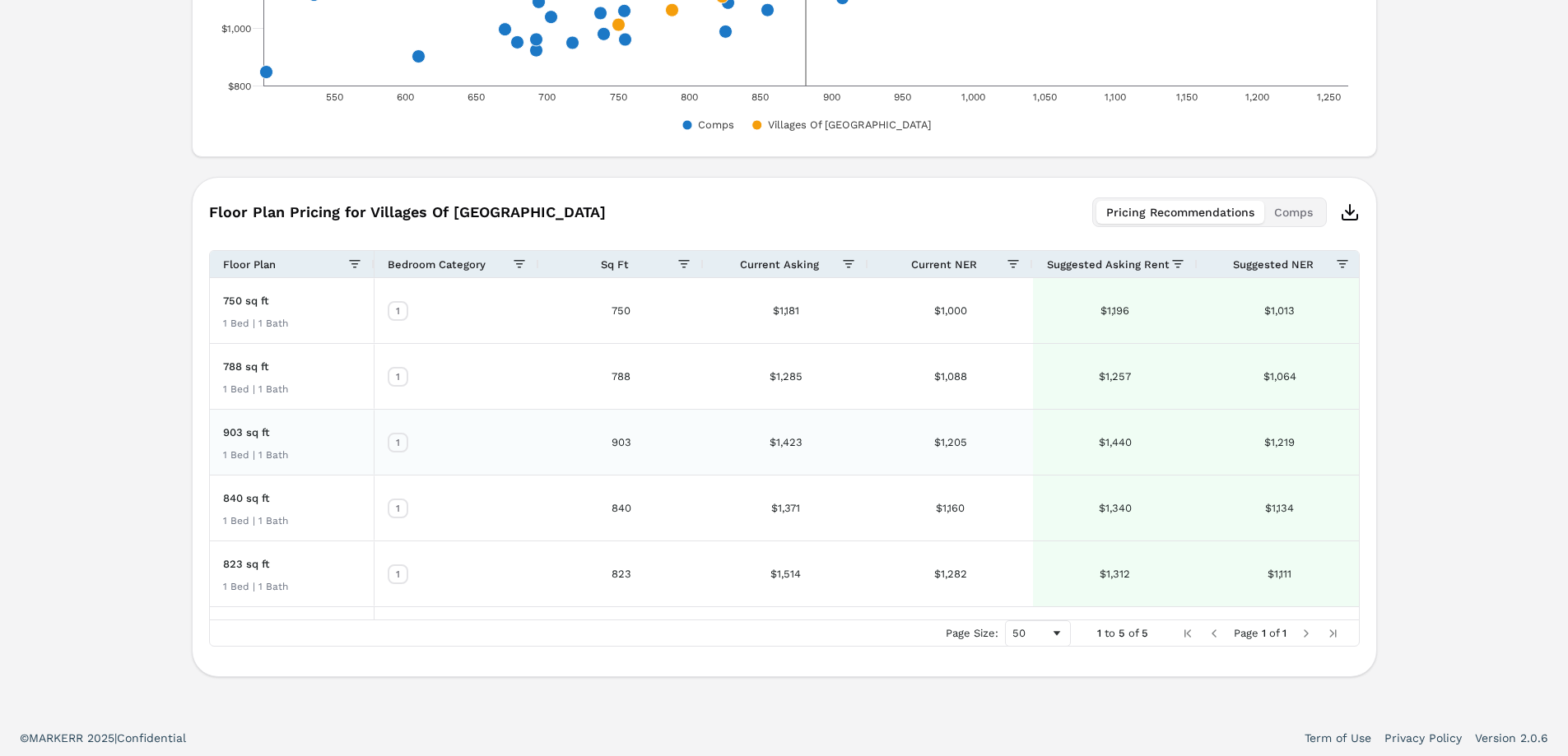 scroll, scrollTop: 1003, scrollLeft: 0, axis: vertical 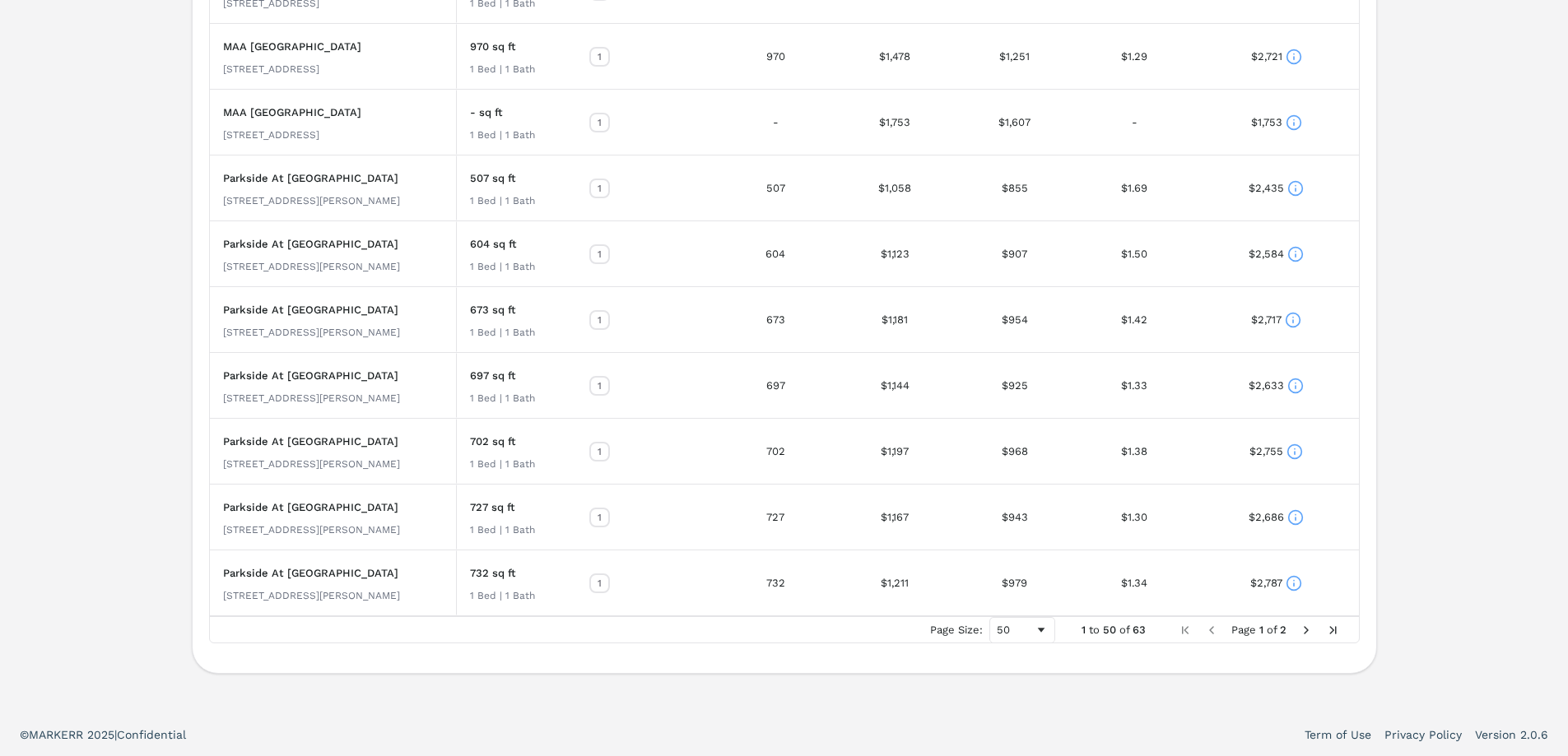 click at bounding box center (1306, 630) 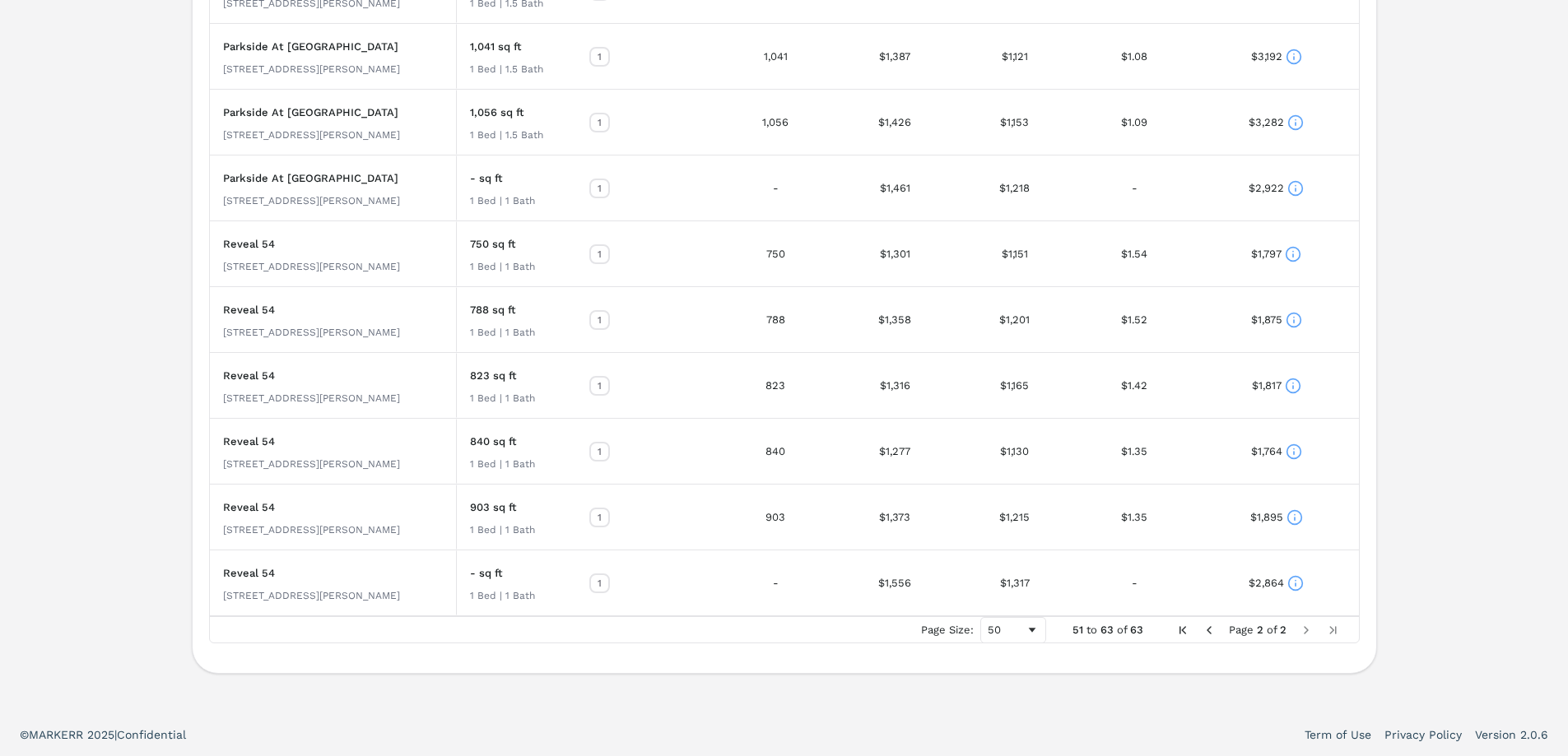 scroll, scrollTop: 1517, scrollLeft: 0, axis: vertical 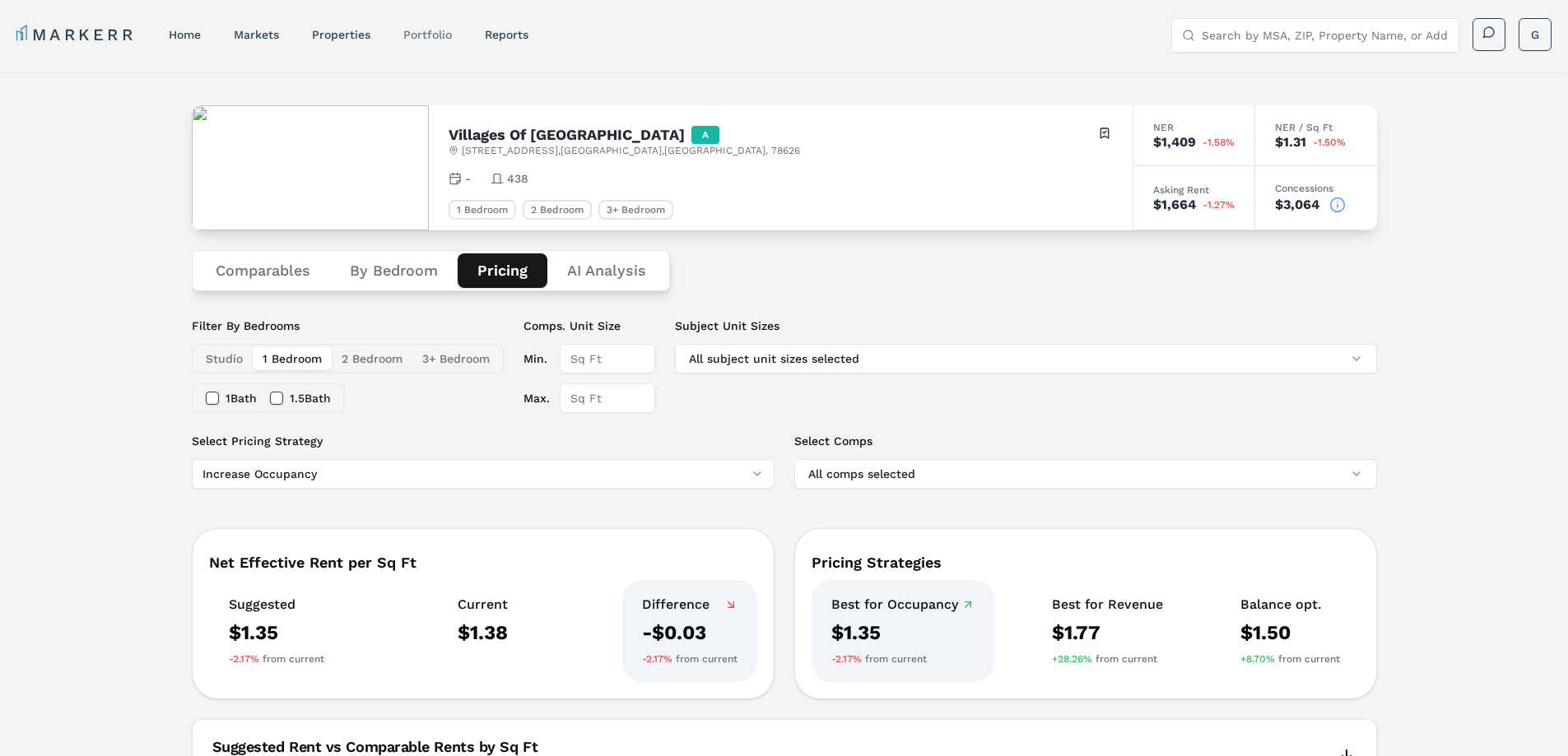 click on "Portfolio" at bounding box center (427, 35) 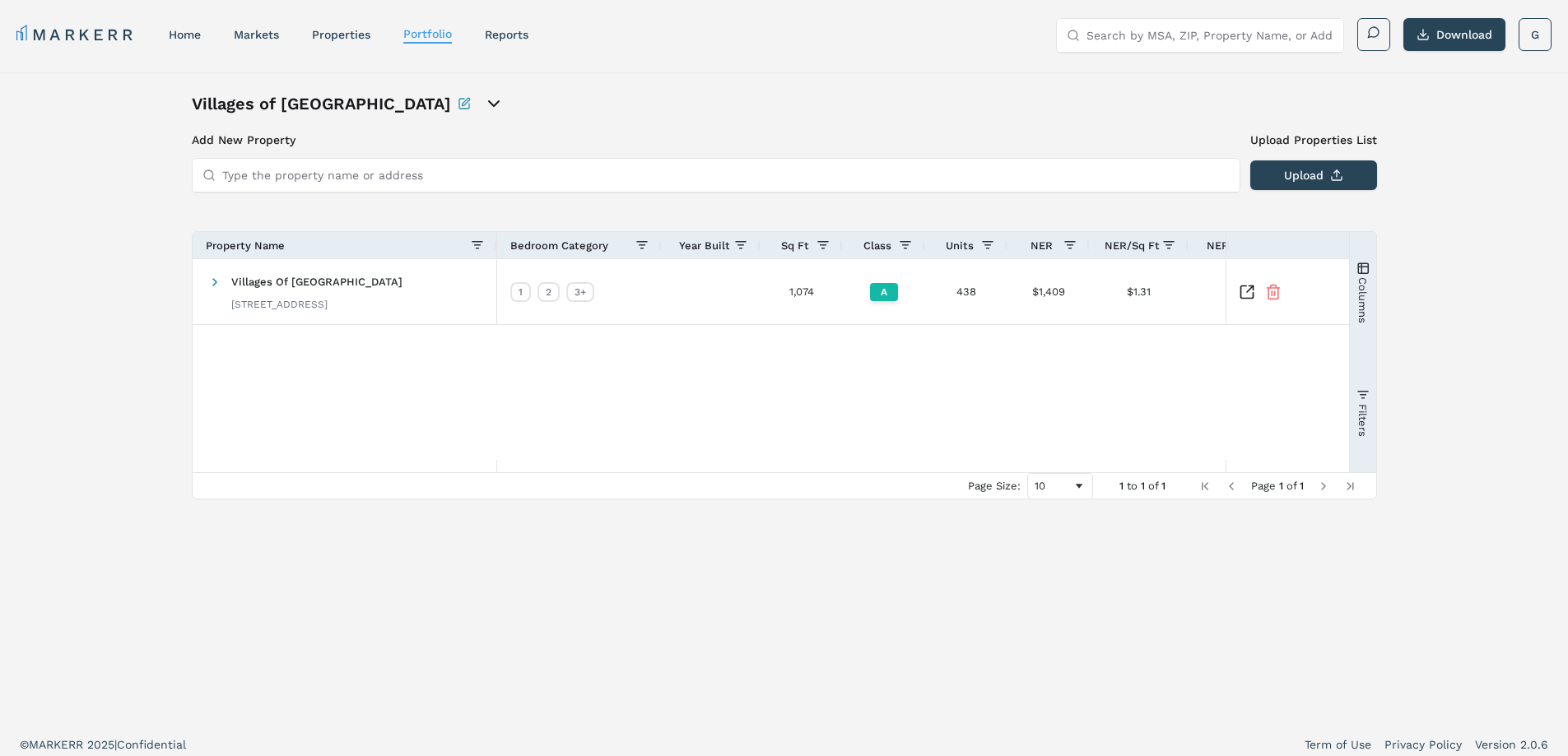 click 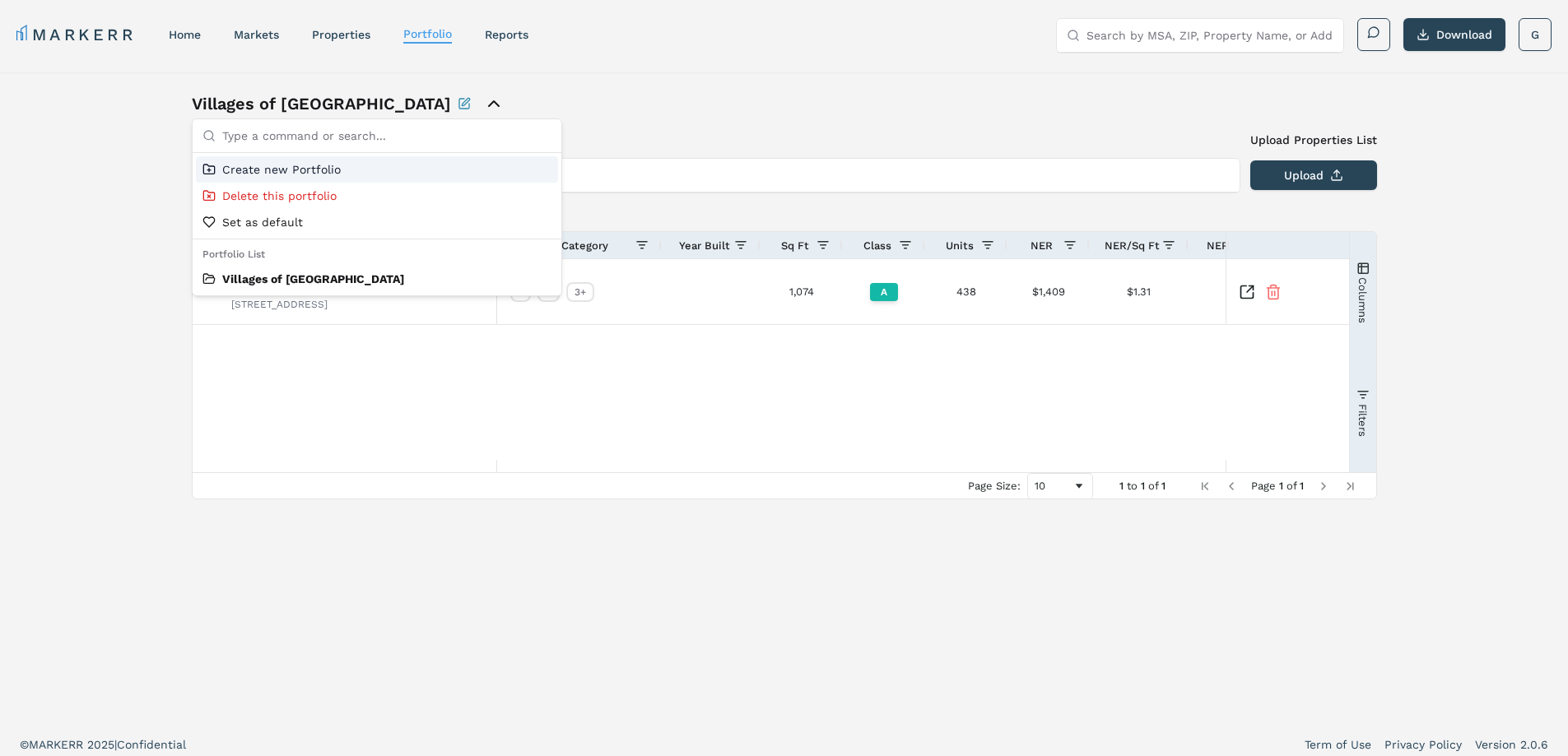 click 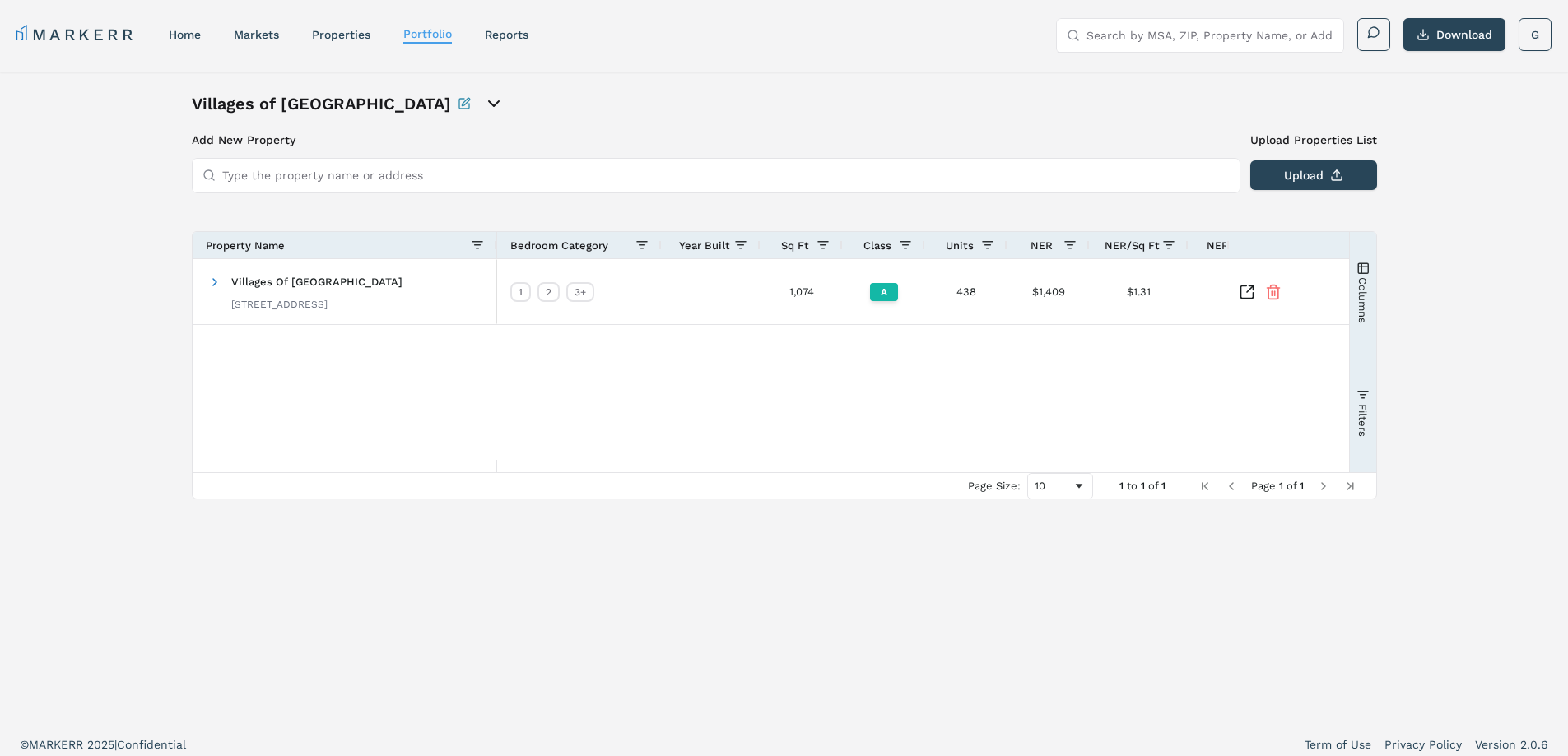 scroll, scrollTop: 0, scrollLeft: 292, axis: horizontal 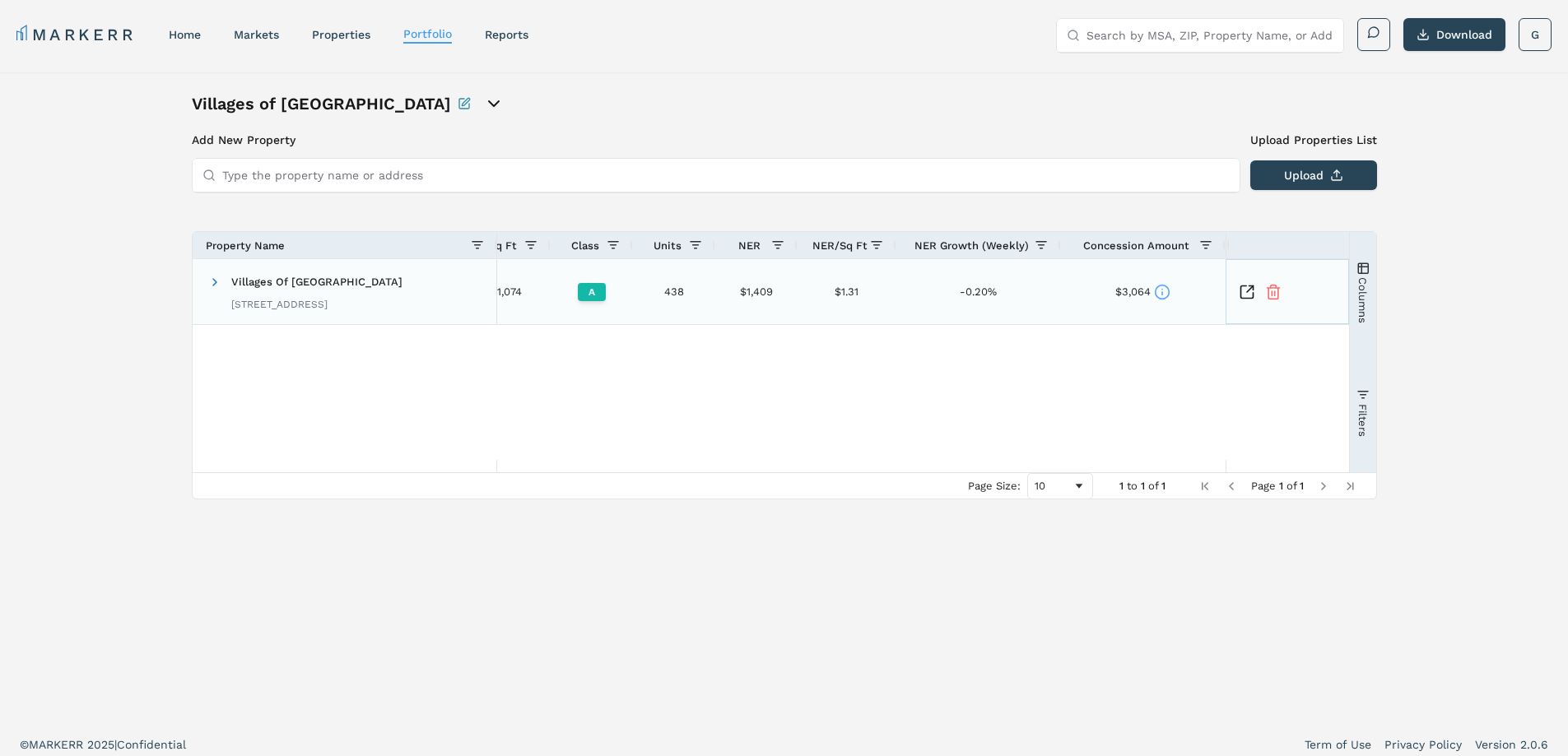 click 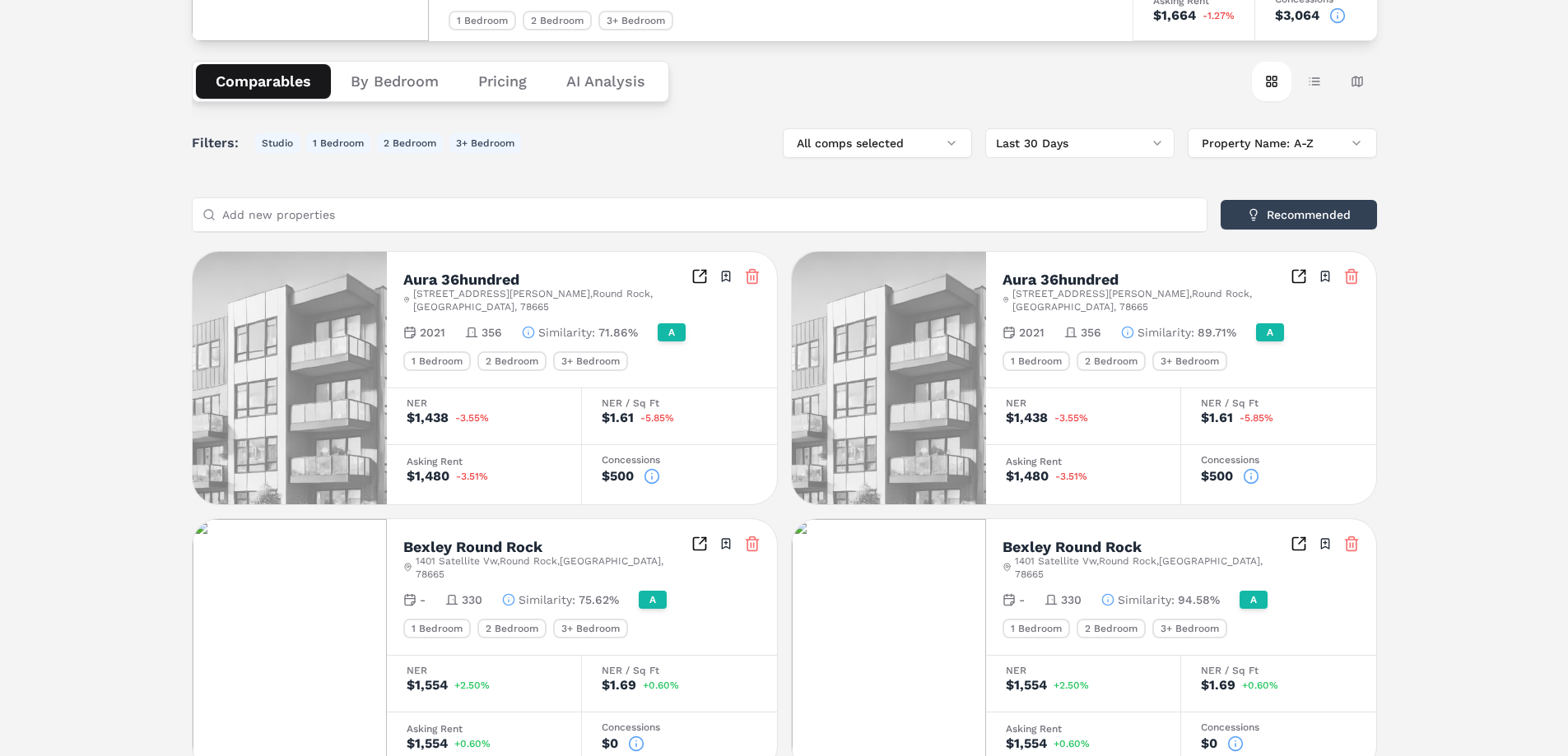 scroll, scrollTop: 107, scrollLeft: 0, axis: vertical 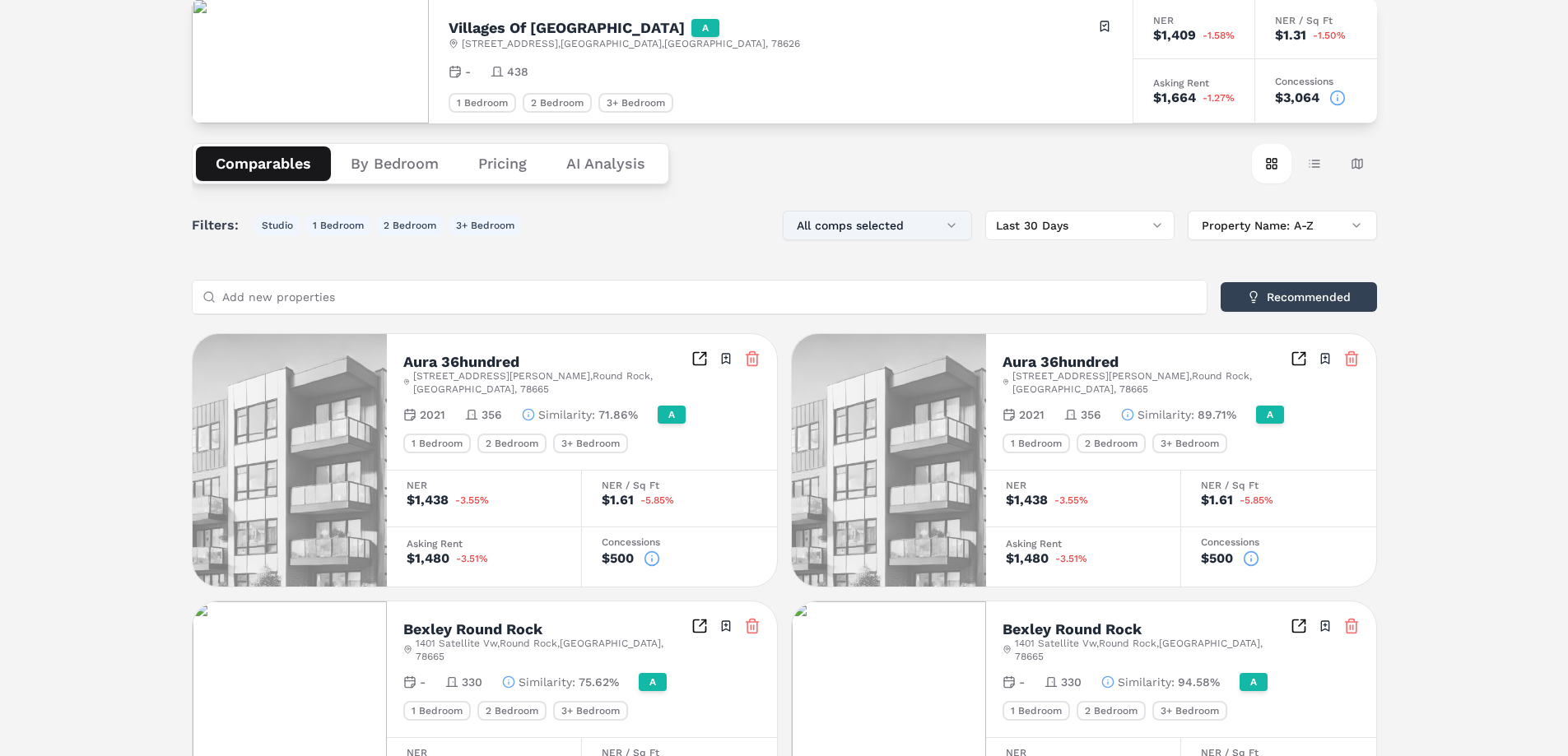 click on "All comps selected" at bounding box center [877, 225] 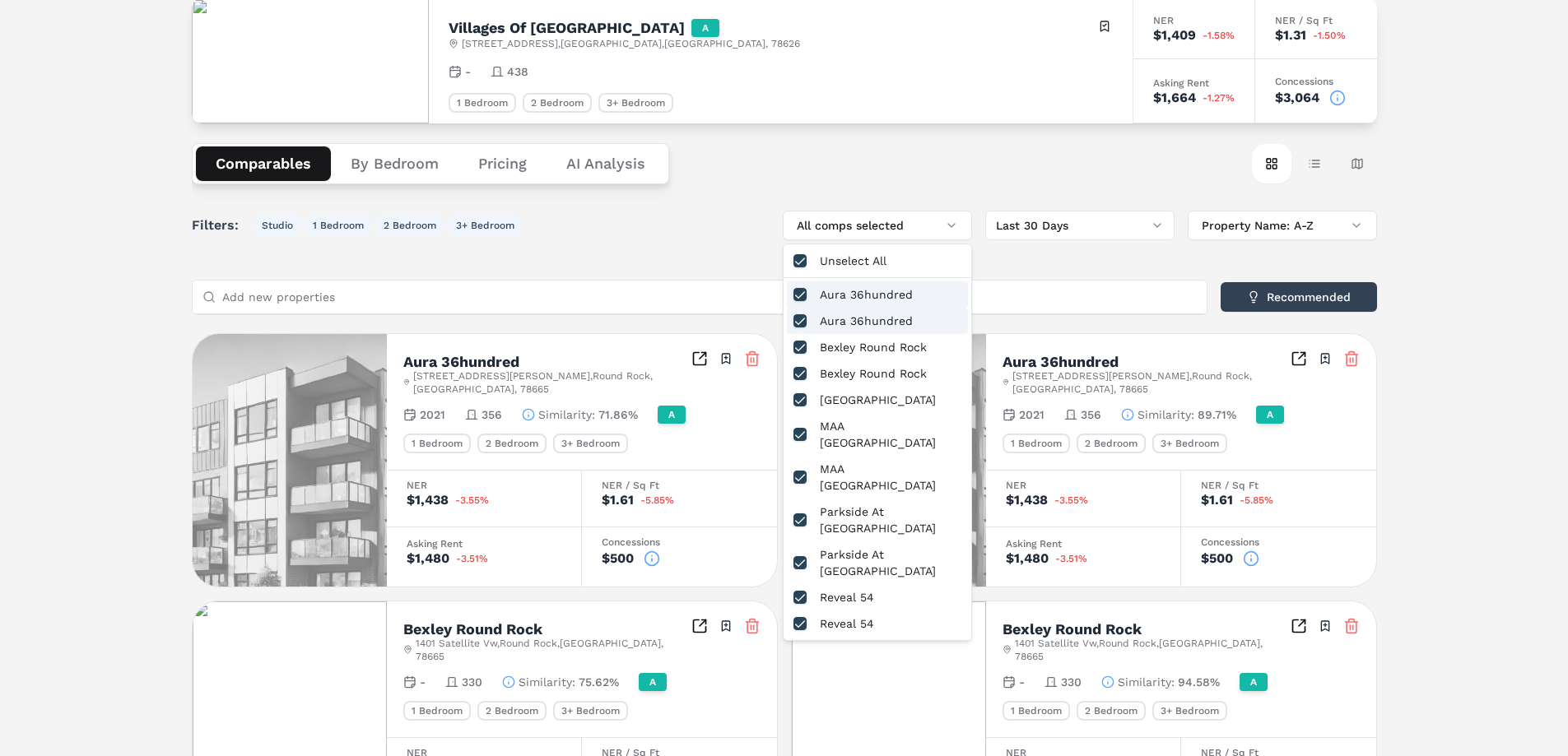 click at bounding box center (800, 321) 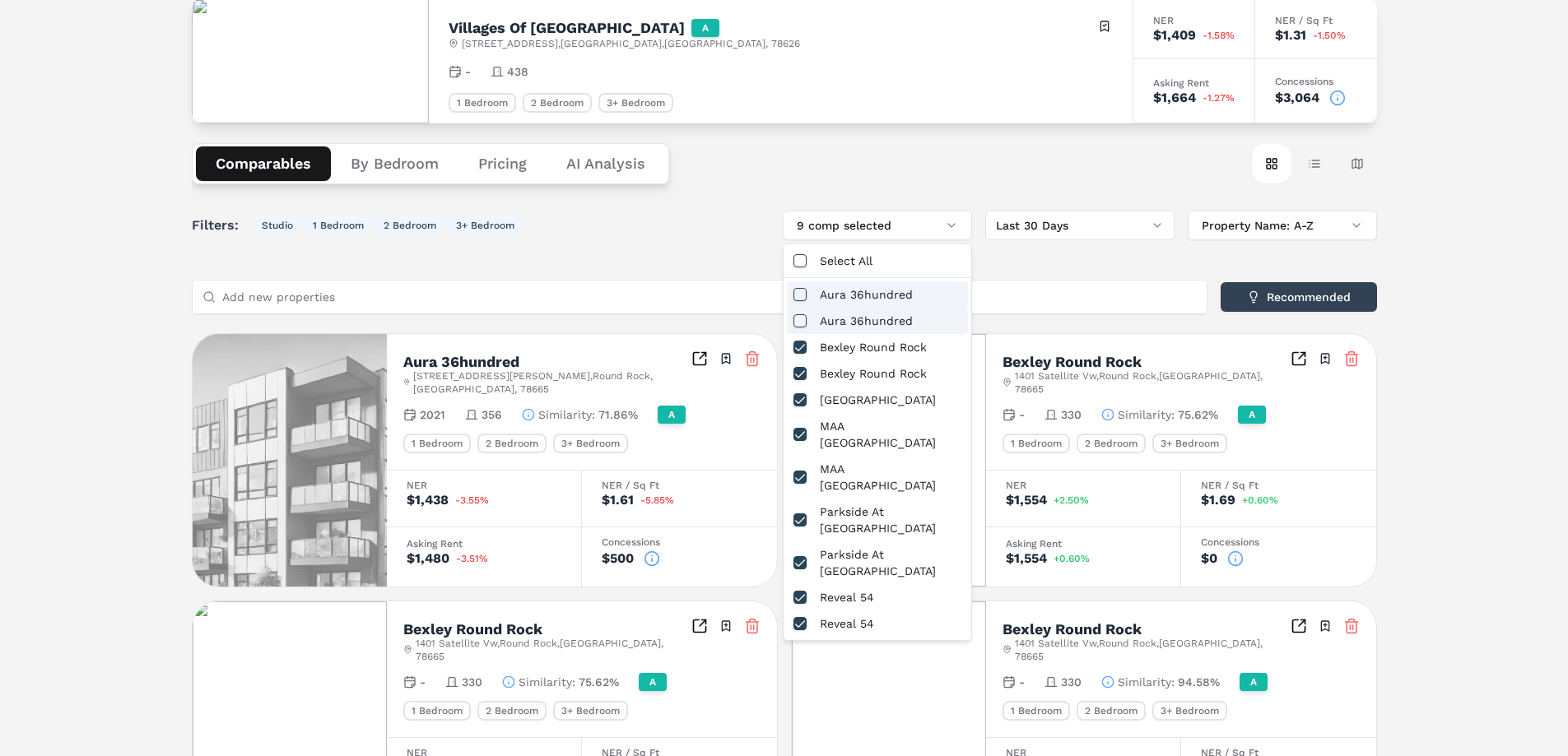 click at bounding box center [800, 295] 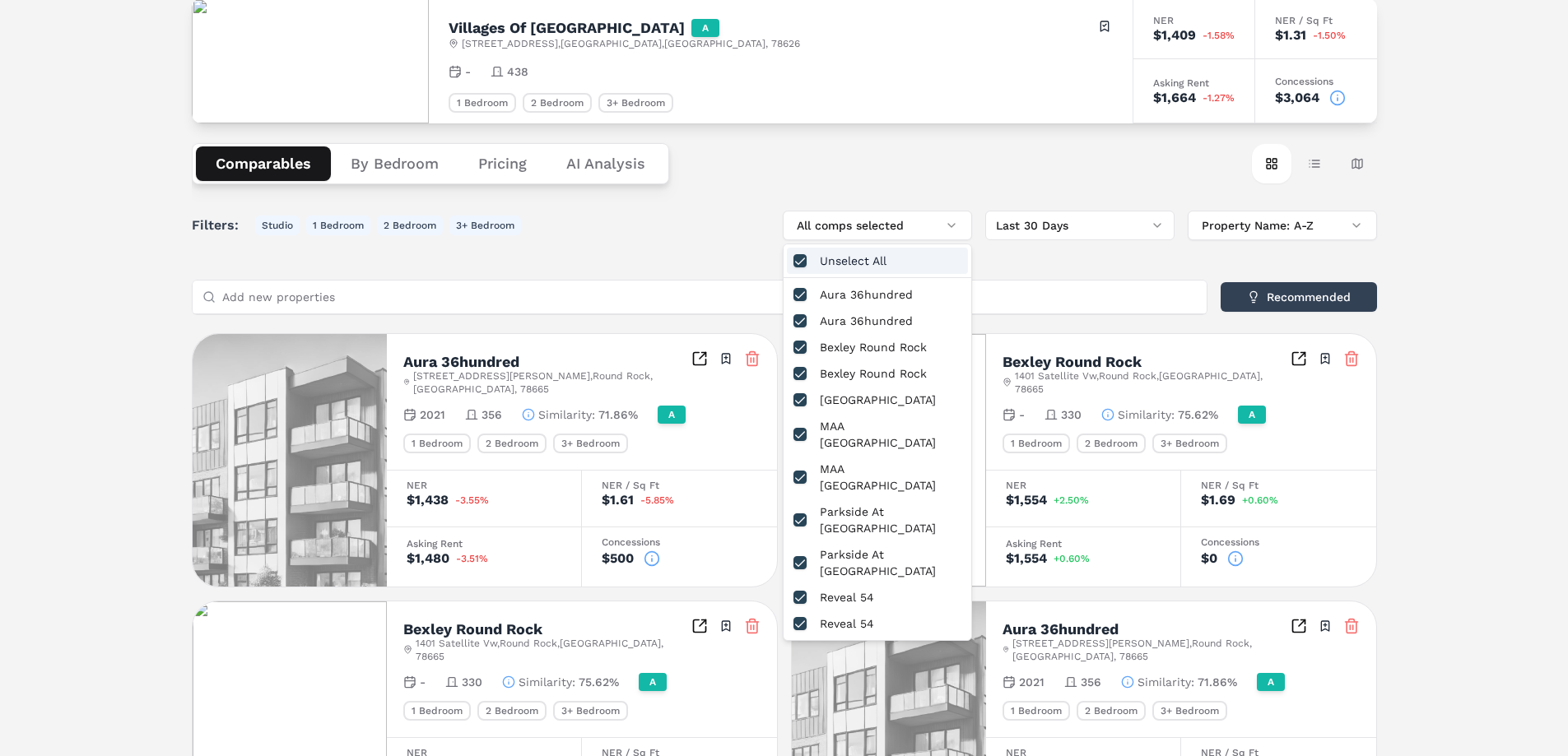 click on "Filters: Studio 1 Bedroom 2 Bedroom 3+ Bedroom All comps selected Last 30 Days Property Name: A-Z Add new properties Recommended Aura 36hundred [STREET_ADDRESS][PERSON_NAME] Toggle portfolio menu 2021 356 Similarity : 71.86% A 1 Bedroom 2 Bedroom 3+ Bedroom NER $1,438 -3.55% NER / Sq Ft $1.61 -5.85% Asking Rent $1,480 -3.51% Concessions $500 Bexley Round Rock [STREET_ADDRESS] Toggle portfolio menu - 330 Similarity : 75.62% A 1 Bedroom 2 Bedroom 3+ Bedroom NER $1,554 +2.50% NER / Sq Ft $1.69 +0.60% Asking Rent $1,554 +0.60% Concessions $0 Bexley Round Rock [STREET_ADDRESS] Toggle portfolio menu - 330 Similarity : 75.62% A 1 Bedroom 2 Bedroom 3+ Bedroom NER $1,554 +2.50% NER / Sq Ft $1.69 +0.60% Asking Rent $1,554 +0.60% Concessions $0 Aura 36hundred [STREET_ADDRESS][PERSON_NAME] Toggle portfolio menu 2021 356 Similarity : 71.86% A 1 Bedroom 2 Bedroom 3+ Bedroom NER $1,438 -3.55% NER / Sq Ft $1.61 -5.85%" at bounding box center (784, 1602) 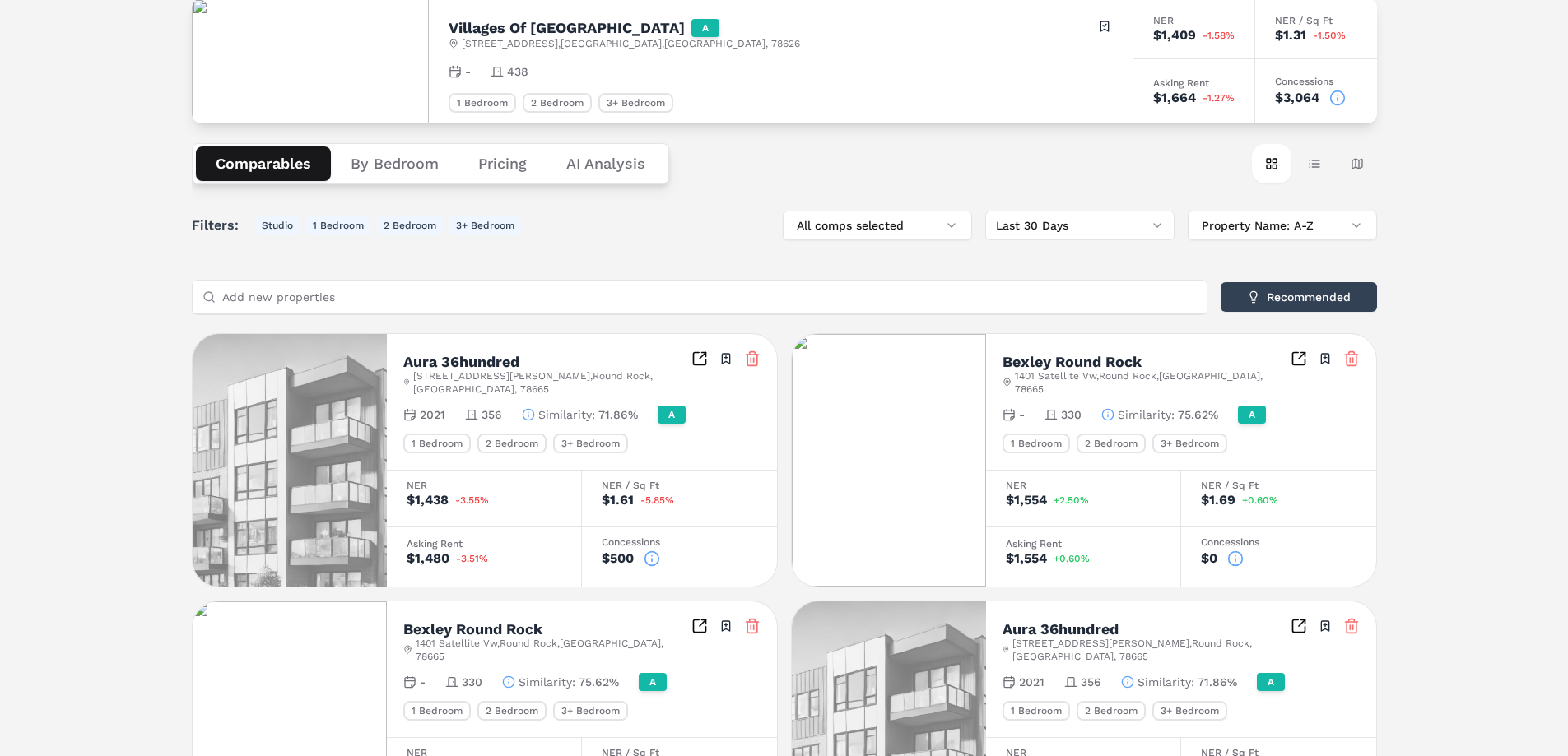 click on "MARKERR home markets properties Portfolio reports Search by MSA, ZIP, Property Name, or Address Download G MARKERR Toggle menu Search by MSA, ZIP, Property Name, or Address home markets properties Portfolio reports G Villages Of [GEOGRAPHIC_DATA] A [STREET_ADDRESS] Toggle portfolio menu - 438 1 Bedroom 2 Bedroom 3+ Bedroom NER $1,409 -1.58% NER / Sq Ft $1.31 -1.50% Asking Rent $1,664 -1.27% Concessions $3,064 Comparables By Bedroom Pricing AI Analysis Card view Table view Map view Filters: Studio 1 Bedroom 2 Bedroom 3+ Bedroom All comps selected Last 30 Days Property Name: A-Z Add new properties Recommended Aura 36hundred [STREET_ADDRESS][PERSON_NAME] Toggle portfolio menu 2021 356 Similarity : 71.86% A 1 Bedroom 2 Bedroom 3+ Bedroom NER $1,438 -3.55% NER / Sq Ft $1.61 -5.85% Asking Rent $1,480 -3.51% Concessions $500 Bexley Round Rock [STREET_ADDRESS] Toggle portfolio menu - 330 Similarity : 75.62% A 1 Bedroom NER $0 ," at bounding box center (784, 1474) 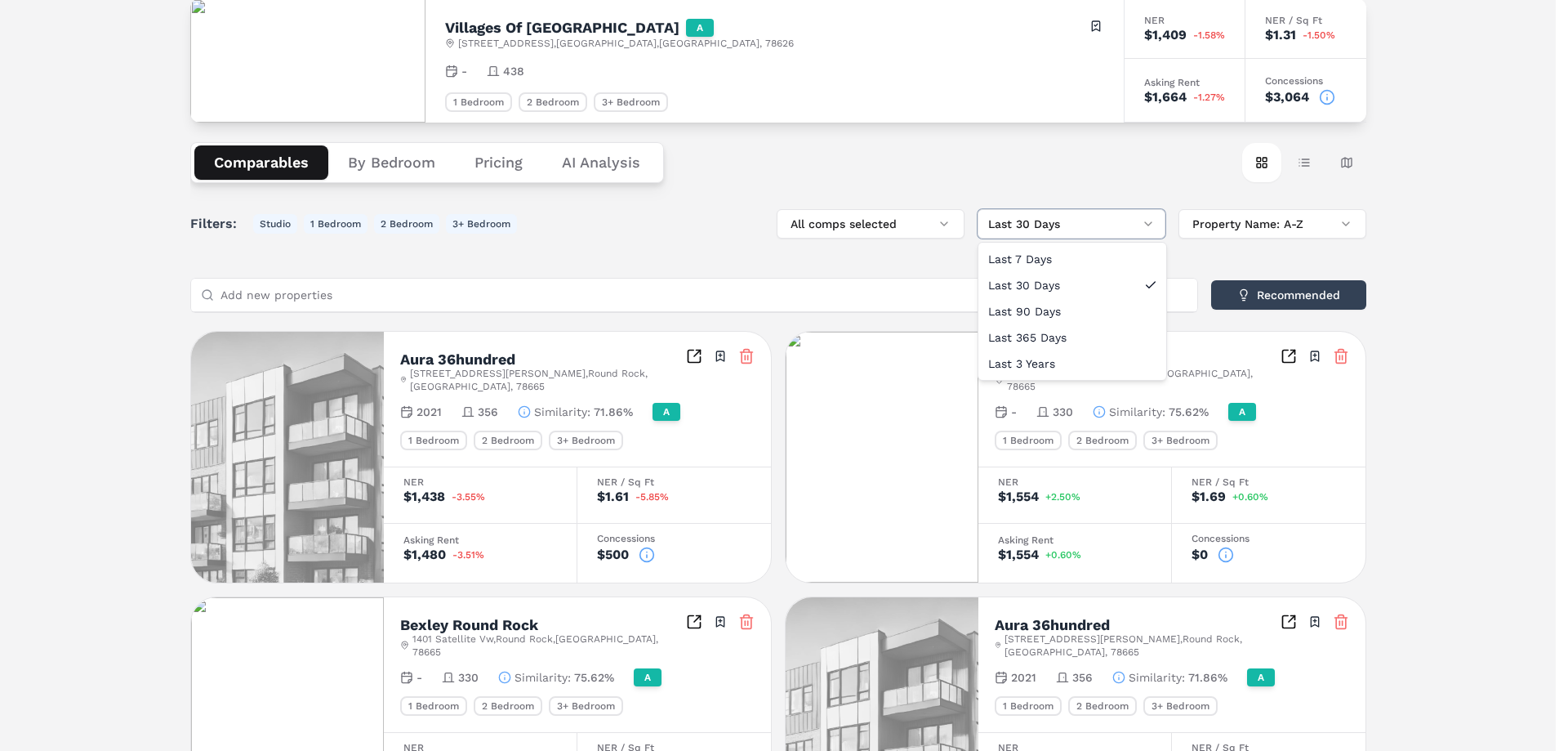 click on "MARKERR home markets properties Portfolio reports Search by MSA, ZIP, Property Name, or Address Download G MARKERR Toggle menu Search by MSA, ZIP, Property Name, or Address home markets properties Portfolio reports G Villages Of [GEOGRAPHIC_DATA] A [STREET_ADDRESS] Toggle portfolio menu - 438 1 Bedroom 2 Bedroom 3+ Bedroom NER $1,409 -1.58% NER / Sq Ft $1.31 -1.50% Asking Rent $1,664 -1.27% Concessions $3,064 Comparables By Bedroom Pricing AI Analysis Card view Table view Map view Filters: Studio 1 Bedroom 2 Bedroom 3+ Bedroom All comps selected Last 30 Days Property Name: A-Z Add new properties Recommended Aura 36hundred [STREET_ADDRESS][PERSON_NAME] Toggle portfolio menu 2021 356 Similarity : 71.86% A 1 Bedroom 2 Bedroom 3+ Bedroom NER $1,438 -3.55% NER / Sq Ft $1.61 -5.85% Asking Rent $1,480 -3.51% Concessions $500 Bexley Round Rock [STREET_ADDRESS] Toggle portfolio menu - 330 Similarity : 75.62% A 1 Bedroom NER $0 ," at bounding box center [784, 1464] 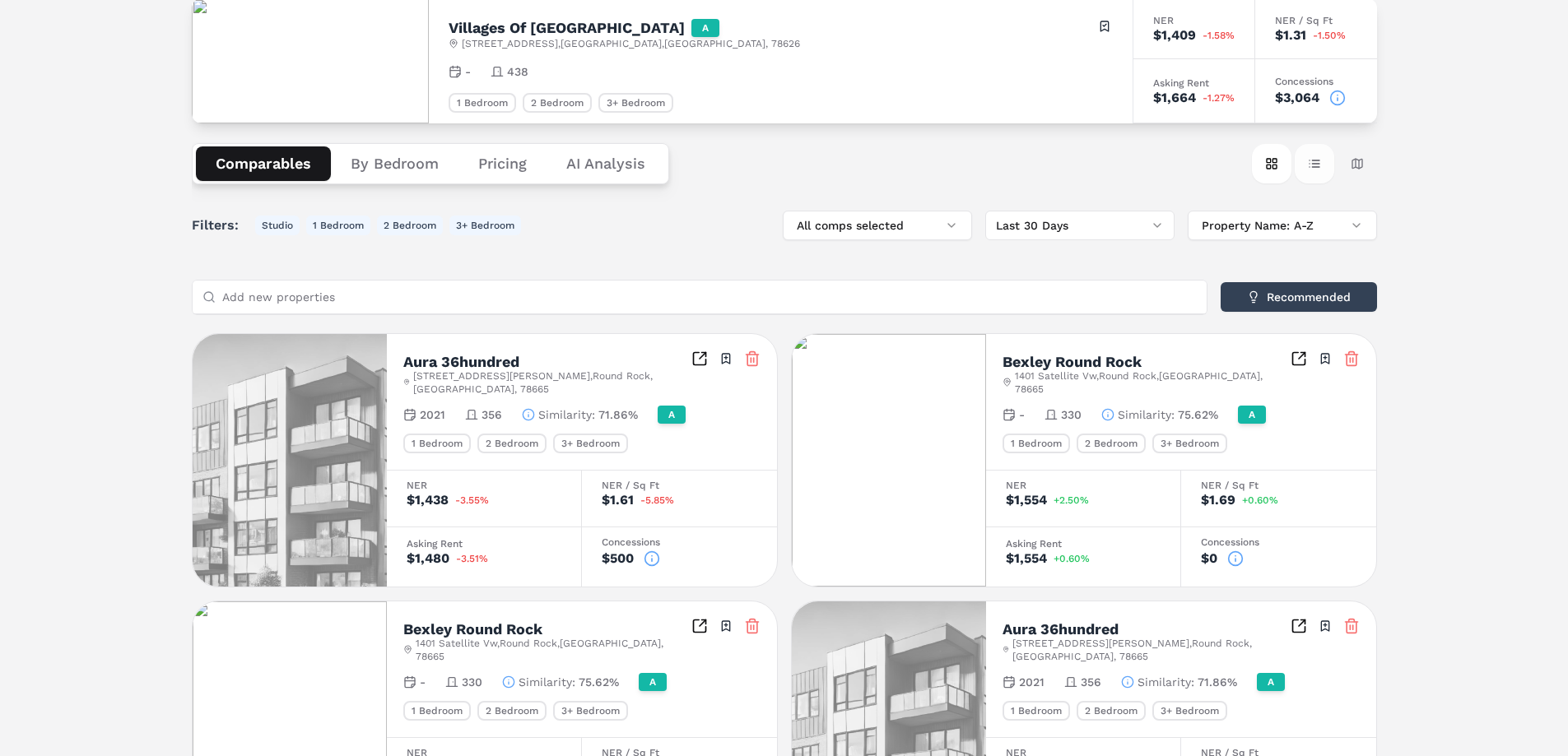 click on "Table view" at bounding box center [1314, 164] 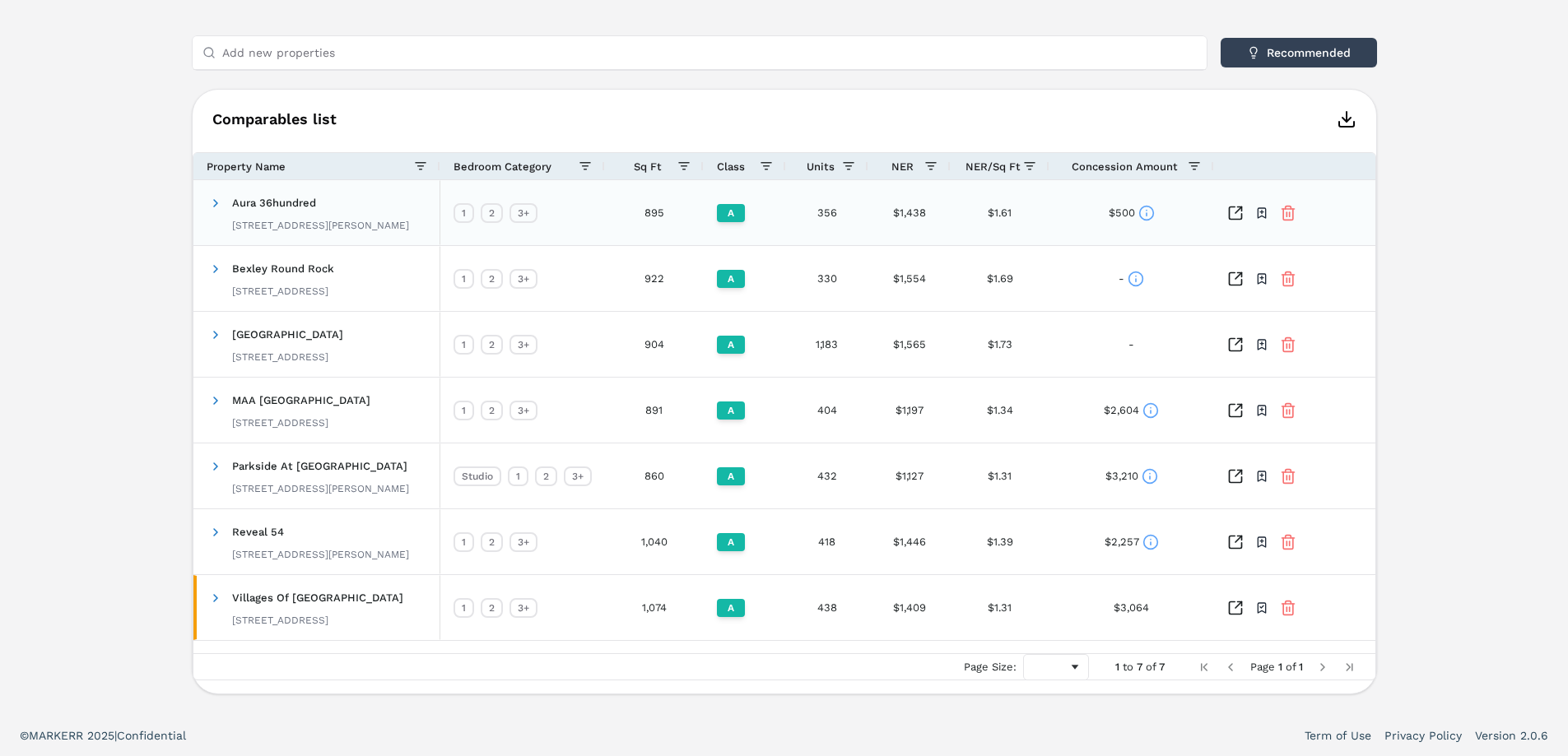 scroll, scrollTop: 352, scrollLeft: 0, axis: vertical 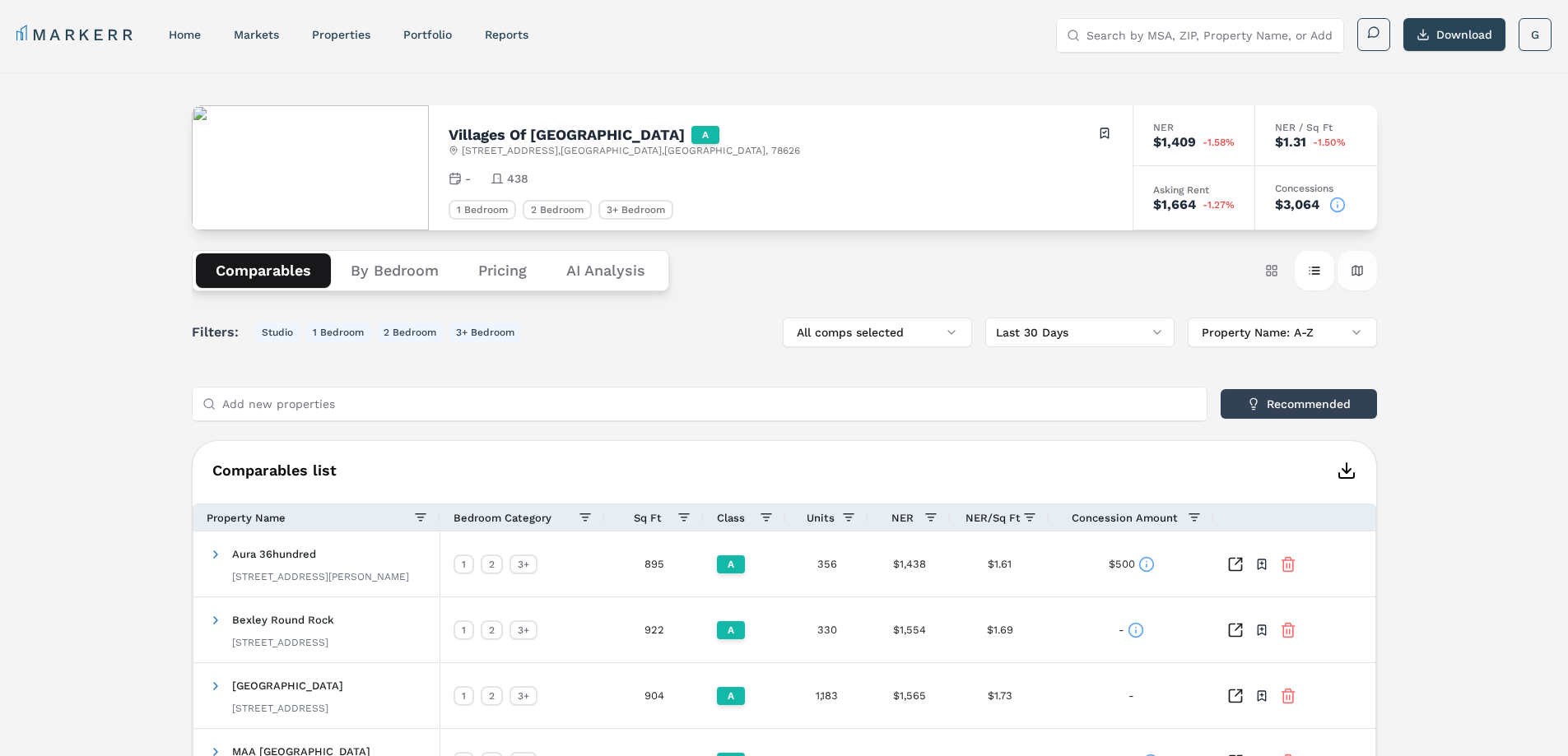click on "Map view" at bounding box center (1357, 271) 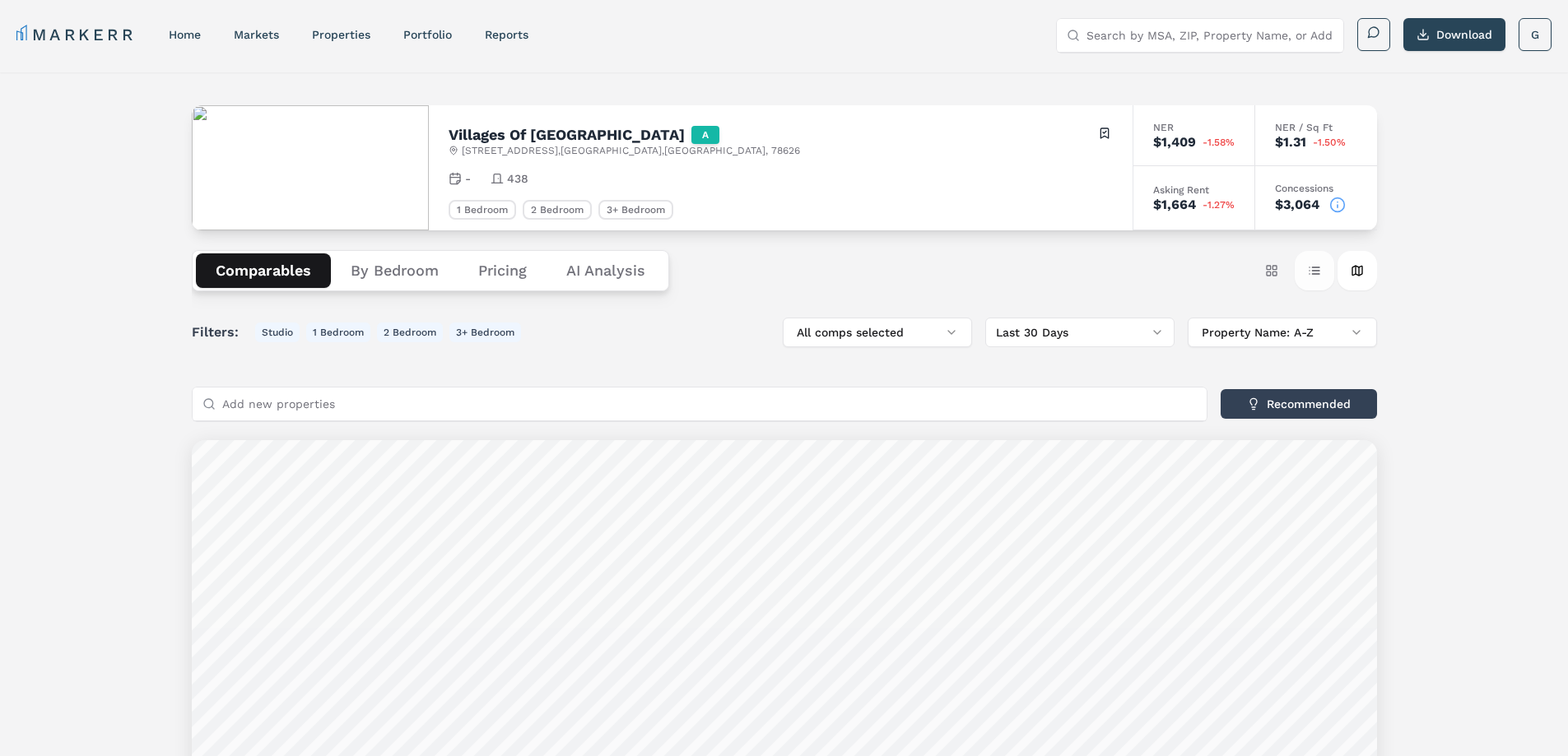 click on "Table view" at bounding box center [1314, 271] 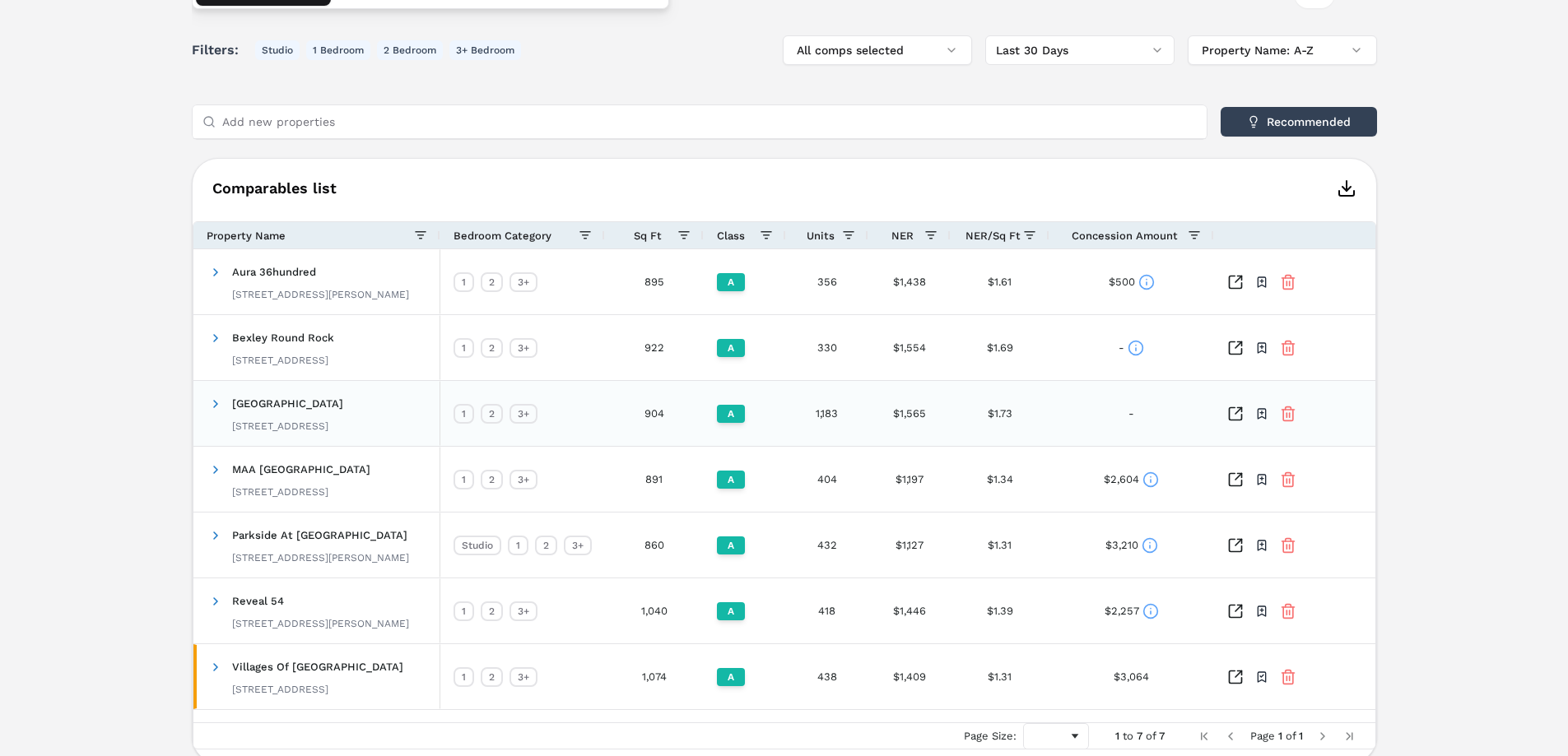 scroll, scrollTop: 352, scrollLeft: 0, axis: vertical 